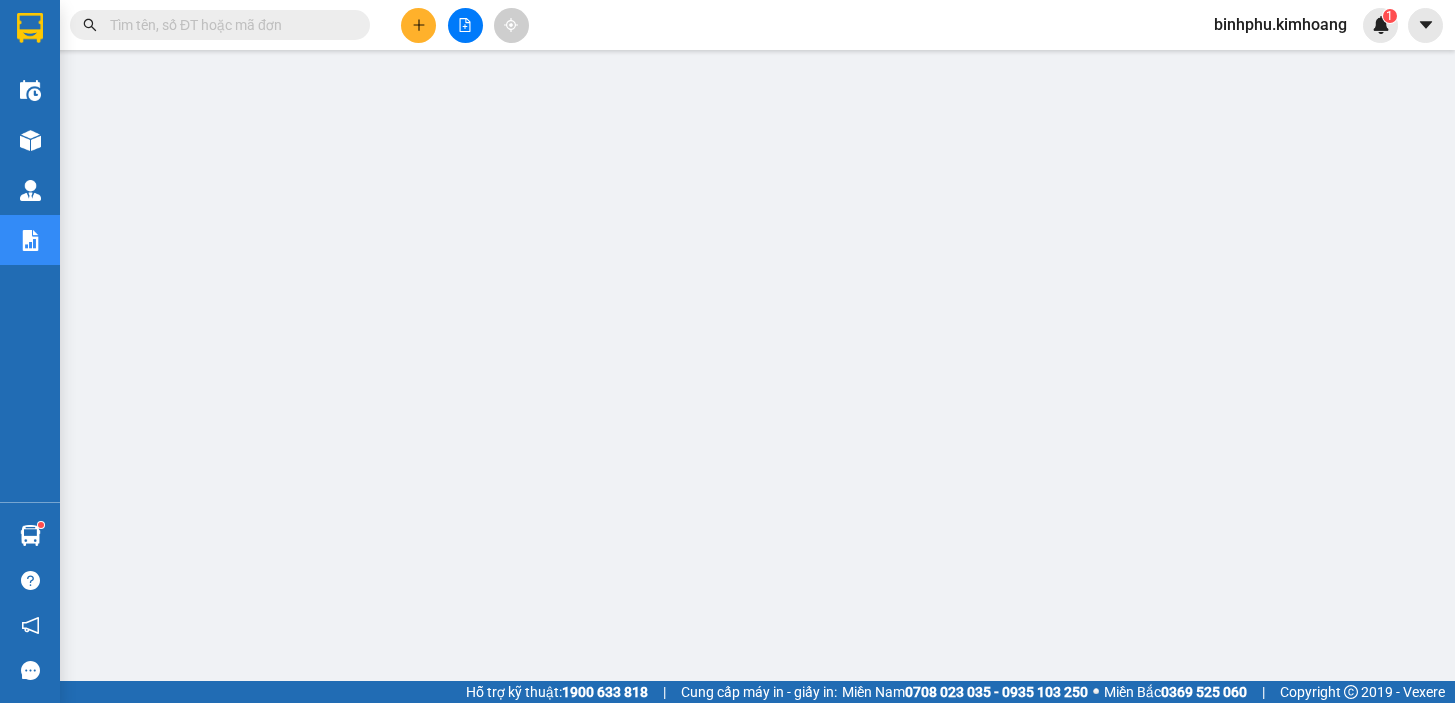 scroll, scrollTop: 0, scrollLeft: 0, axis: both 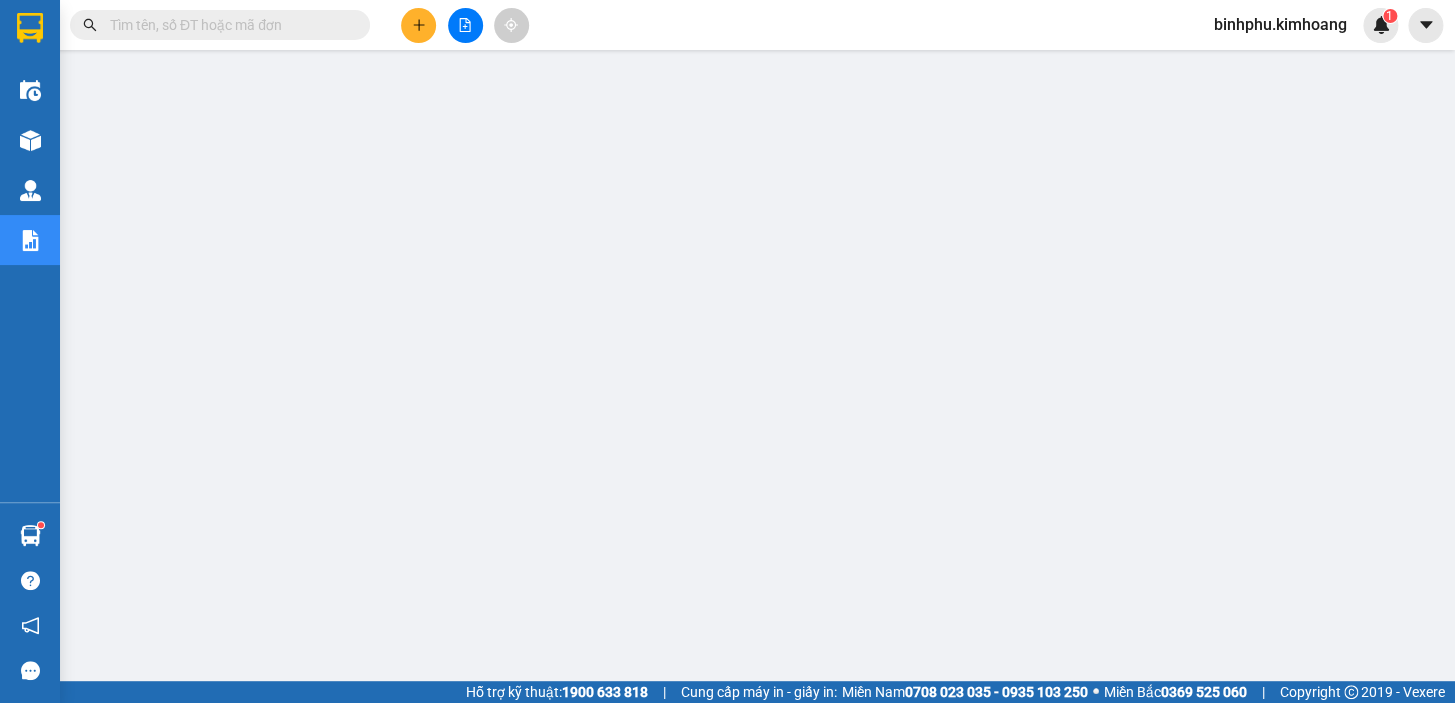 click at bounding box center (465, 25) 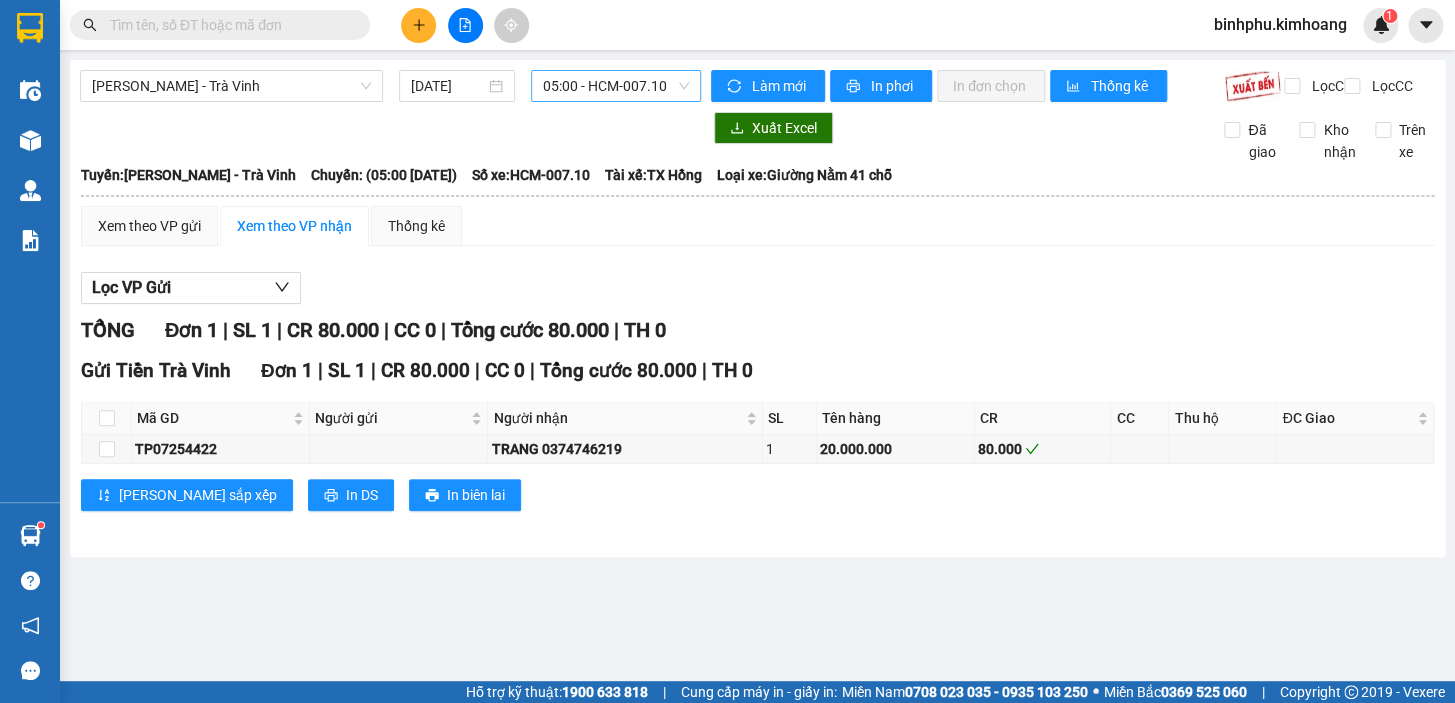 click on "05:00     - HCM-007.10" at bounding box center (616, 86) 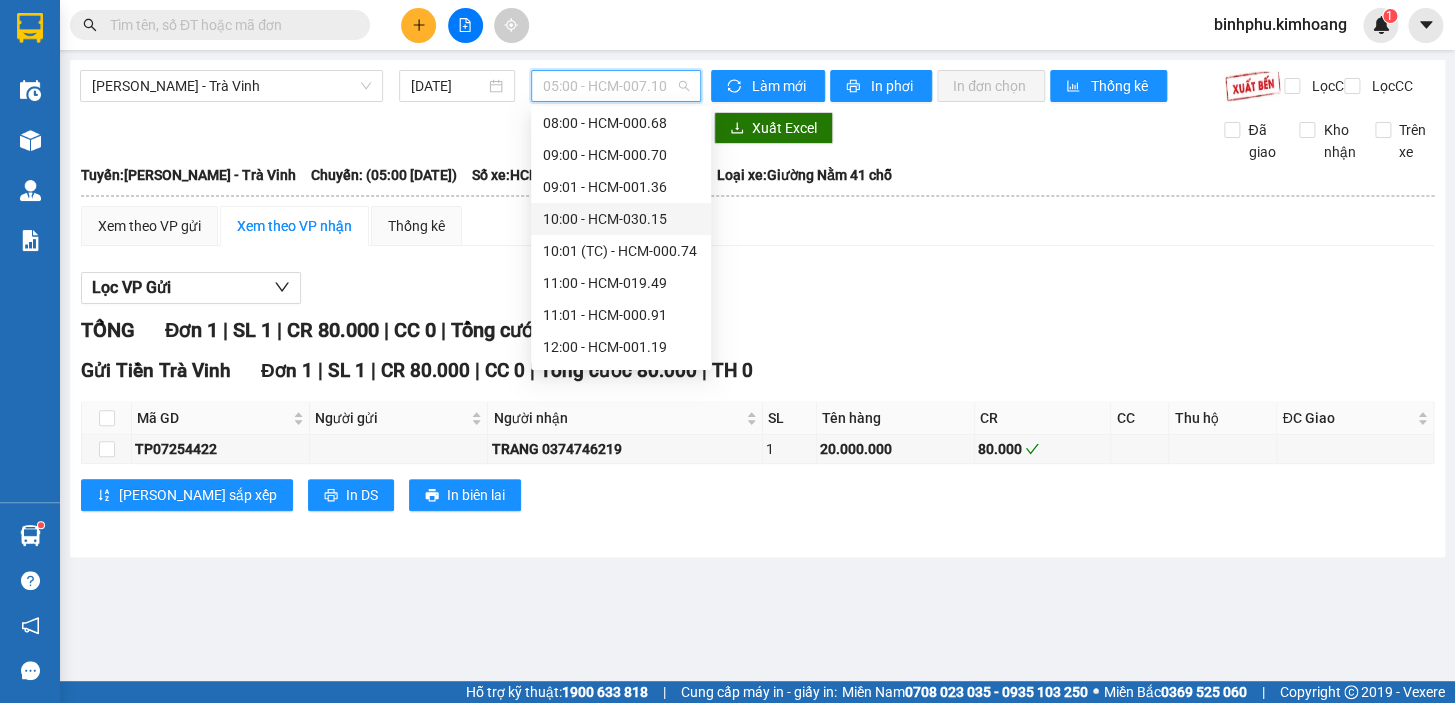 scroll, scrollTop: 90, scrollLeft: 0, axis: vertical 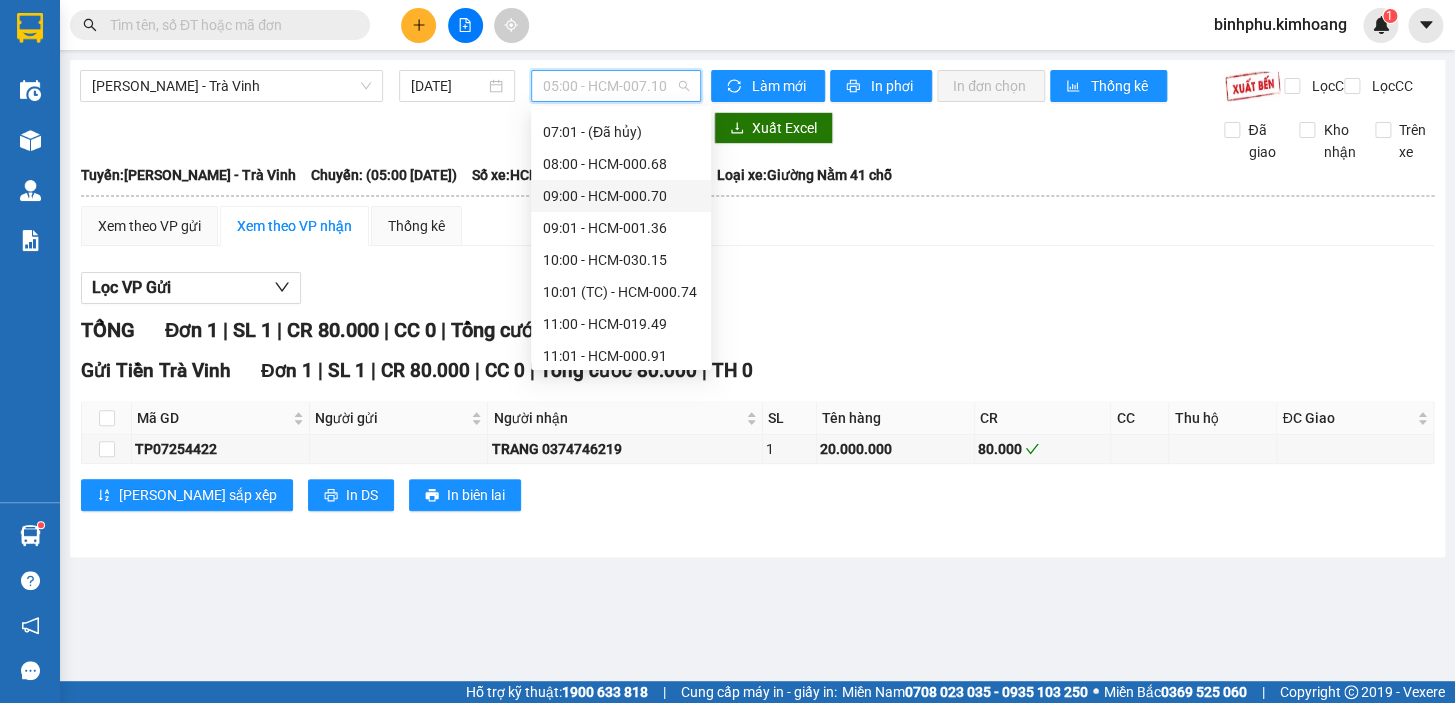 click on "09:00     - HCM-000.70" at bounding box center [621, 196] 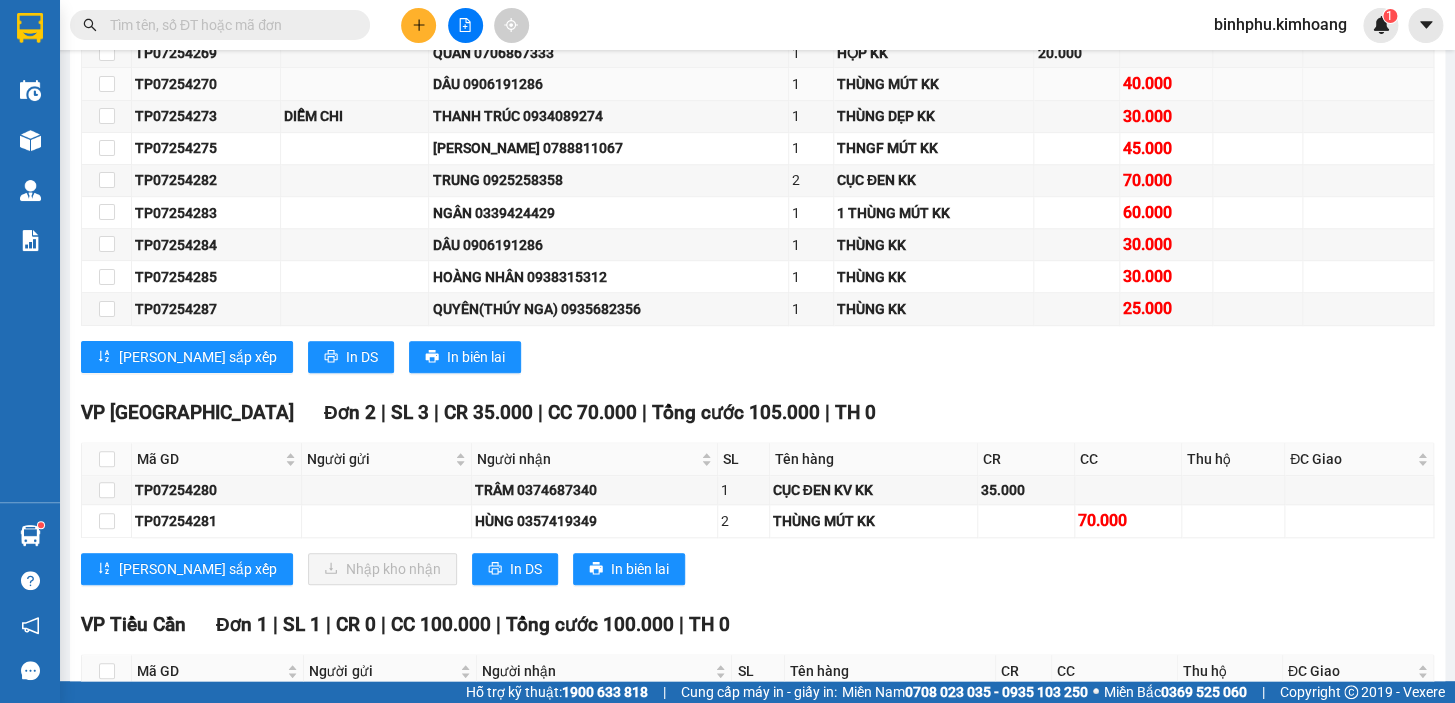 scroll, scrollTop: 636, scrollLeft: 0, axis: vertical 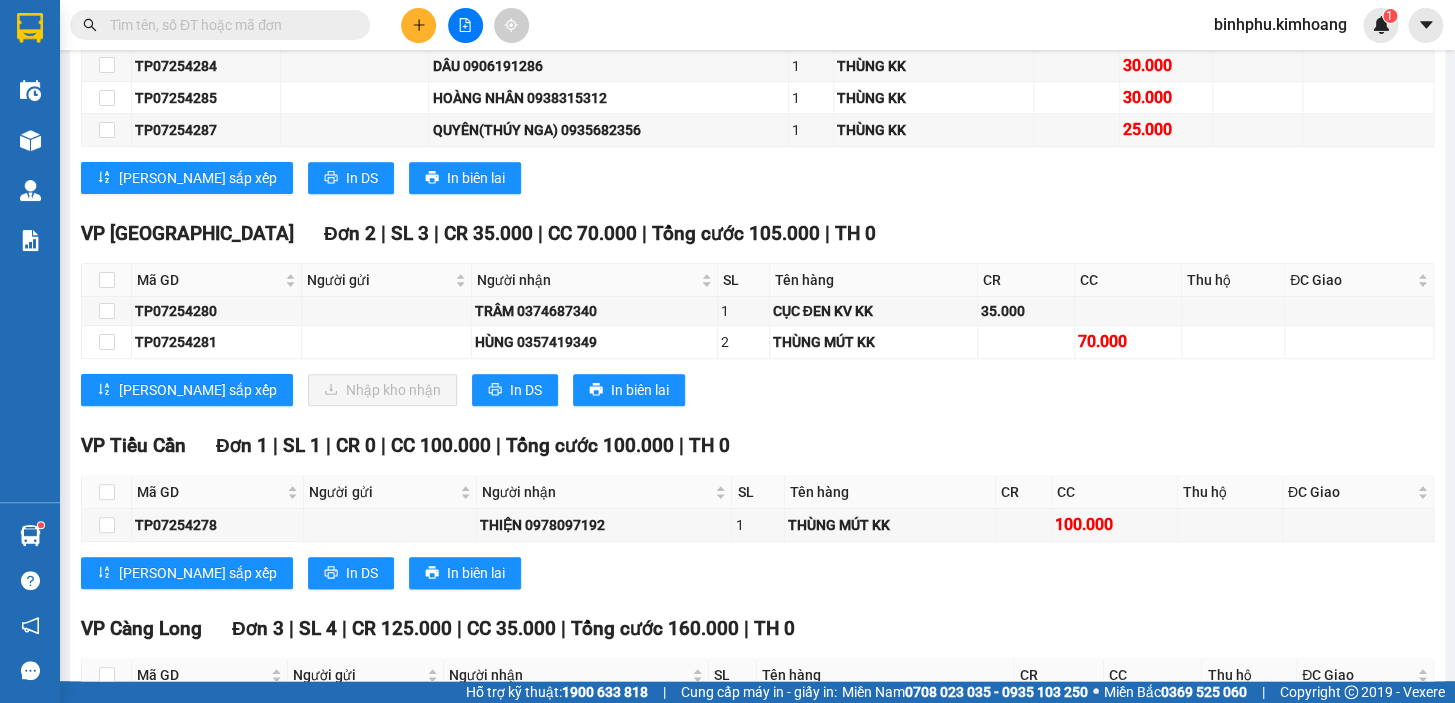 click at bounding box center (107, 280) 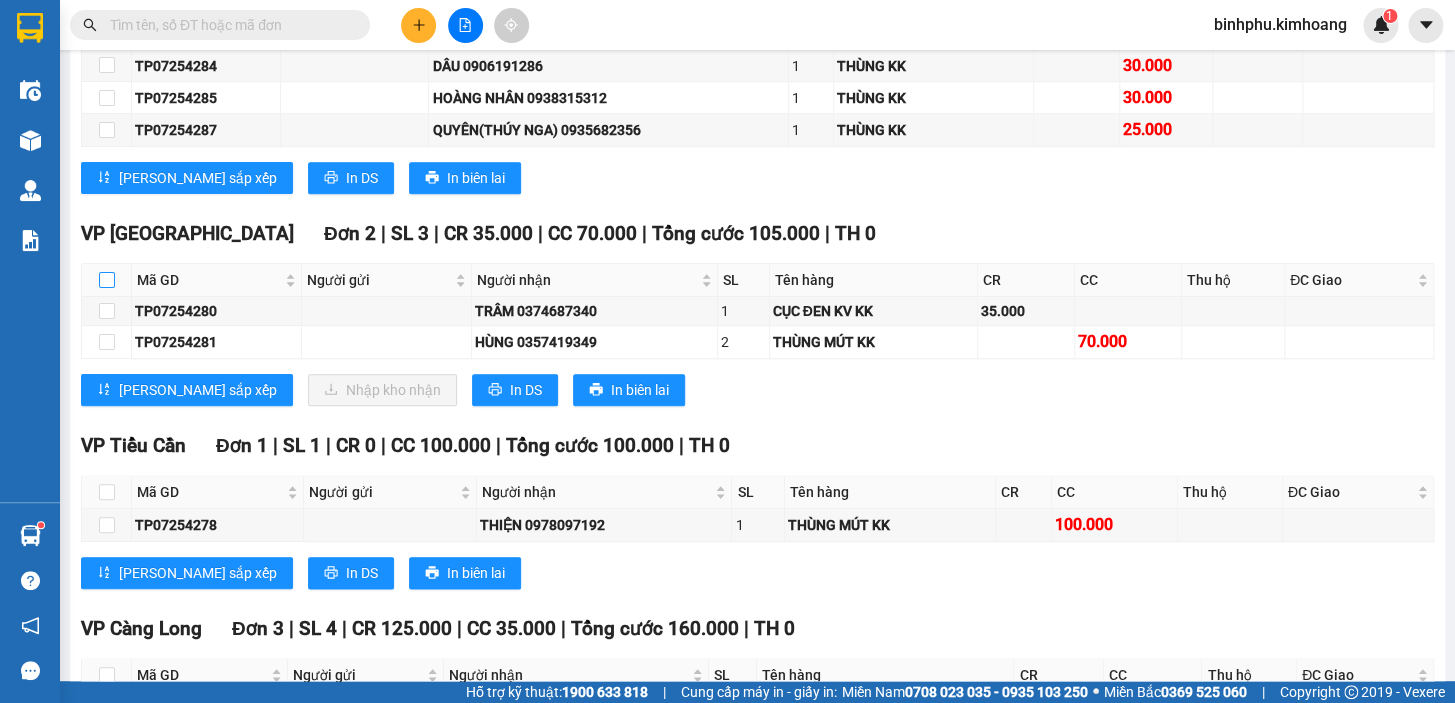 click at bounding box center (107, 280) 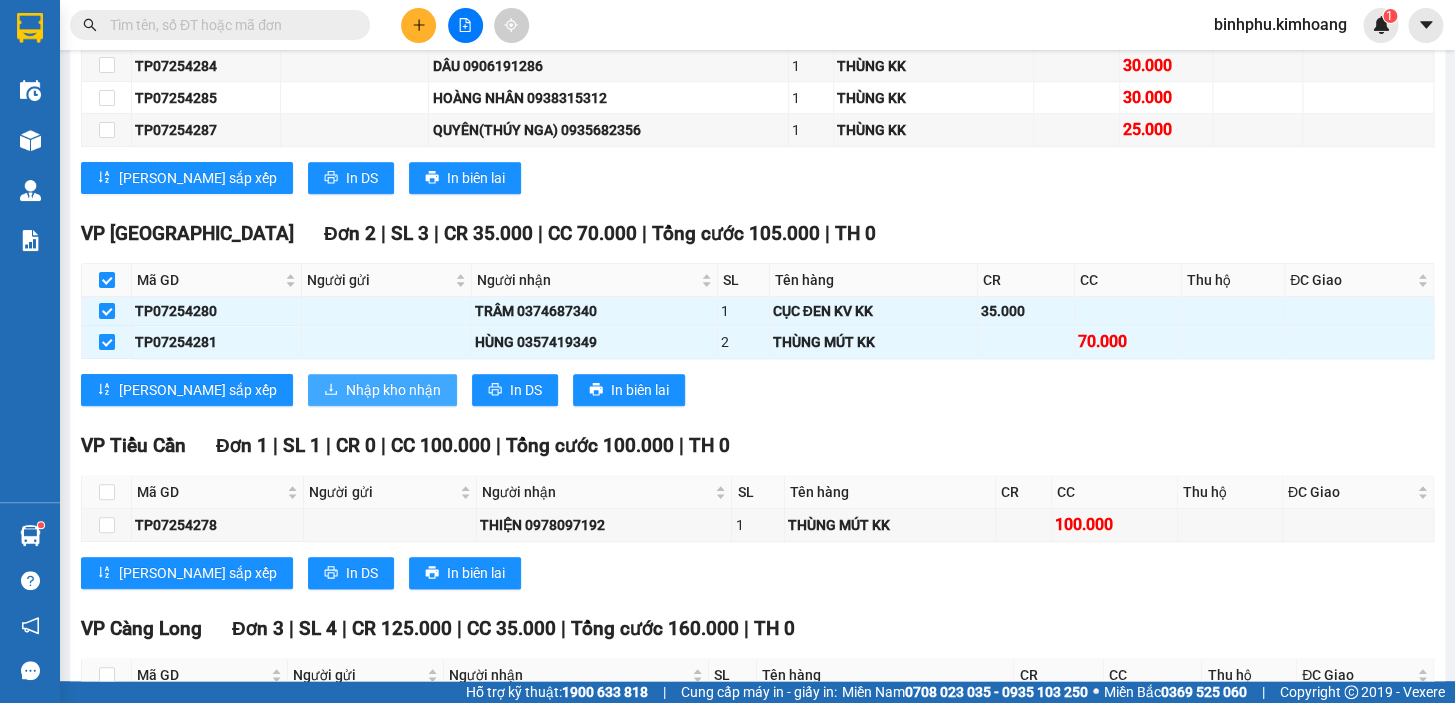 click on "Nhập kho nhận" at bounding box center [393, 390] 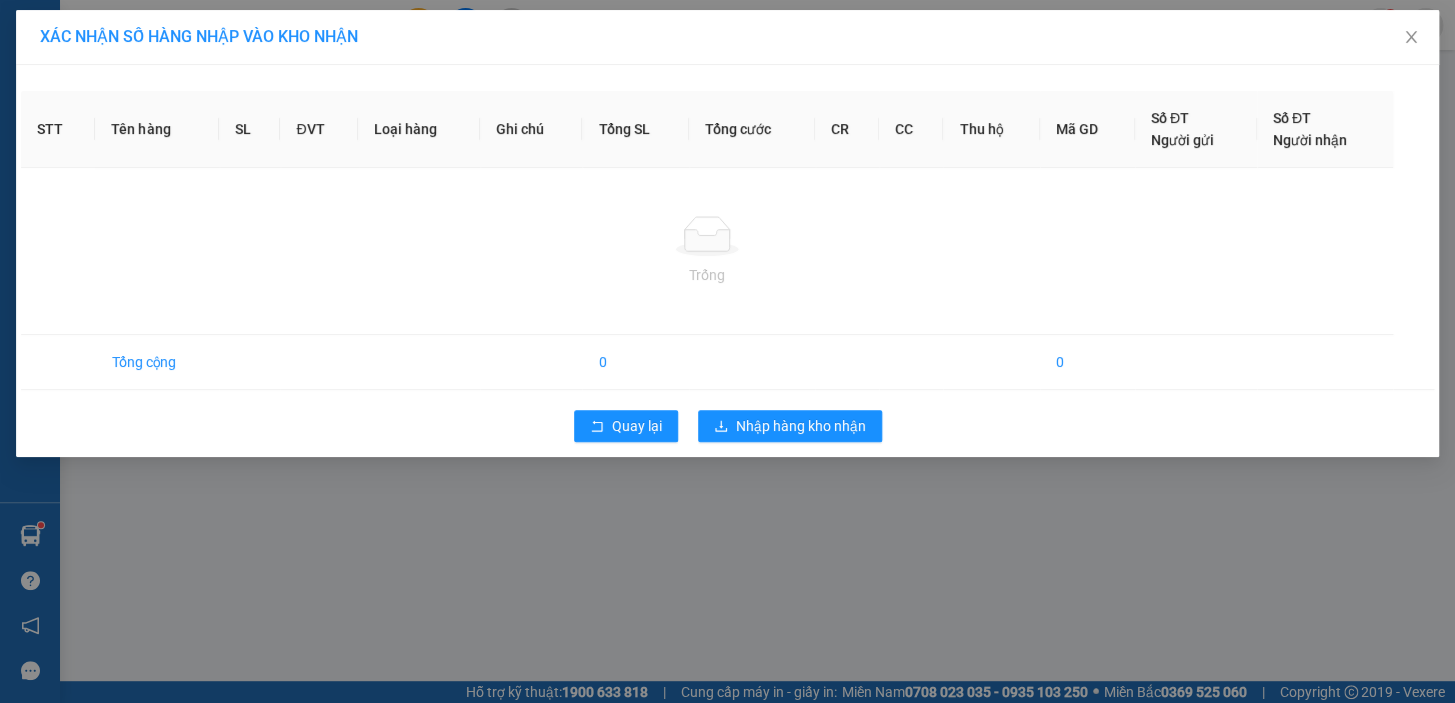 scroll, scrollTop: 0, scrollLeft: 0, axis: both 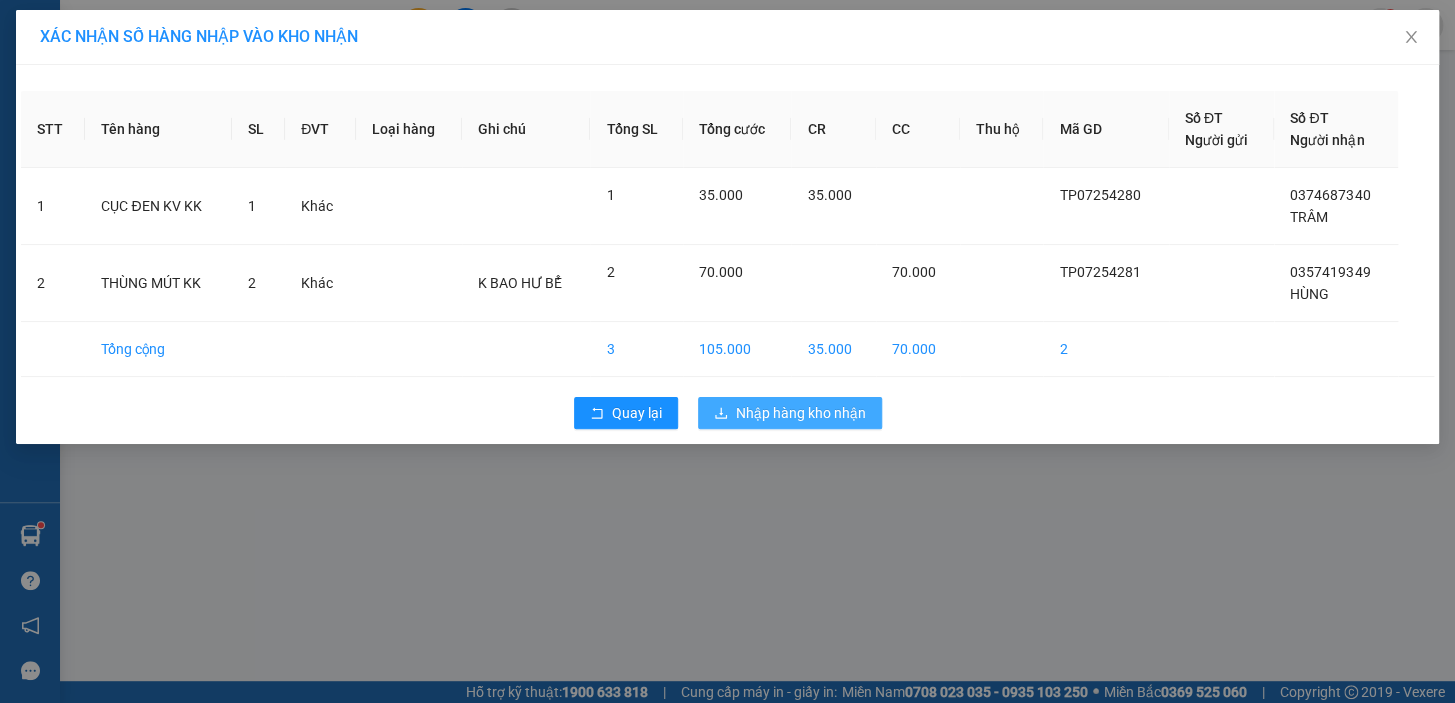 click on "Nhập hàng kho nhận" at bounding box center [790, 413] 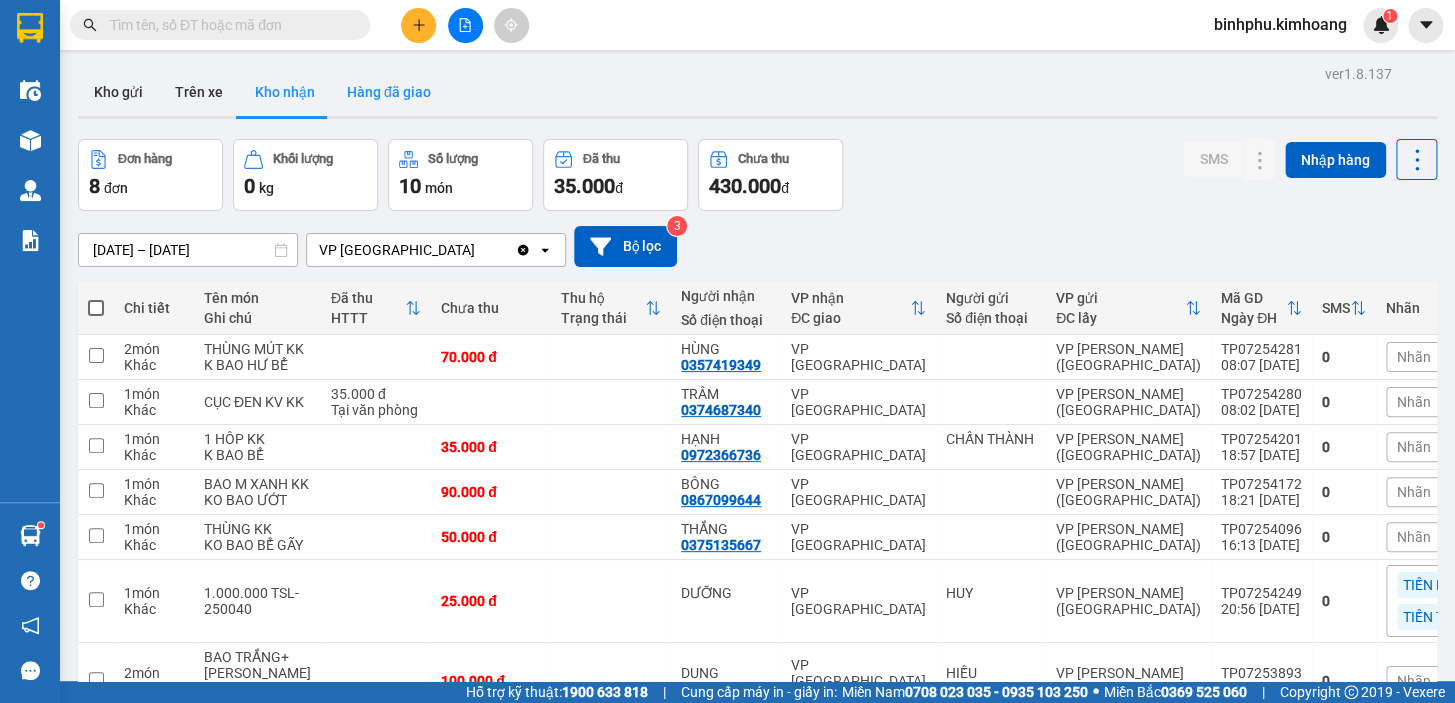 click on "Hàng đã giao" at bounding box center (389, 92) 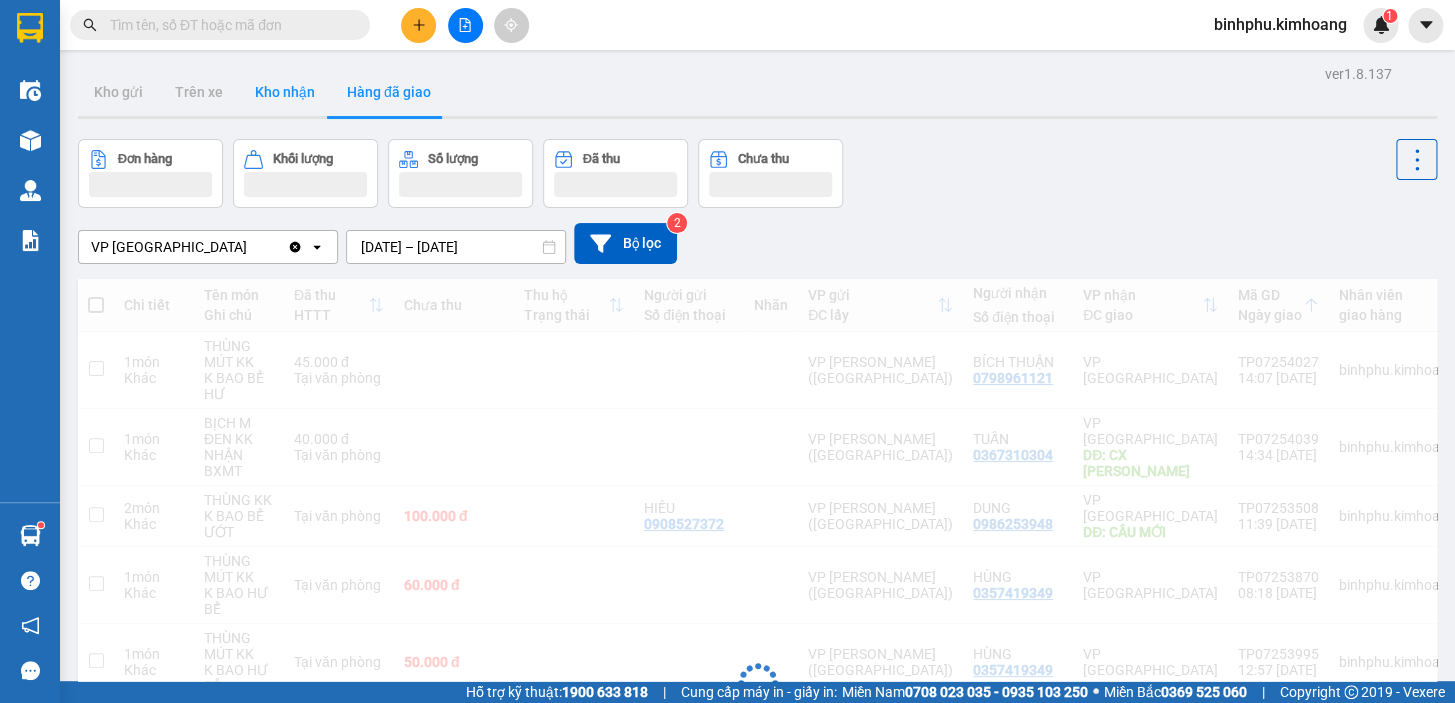 click on "Kho nhận" at bounding box center (285, 92) 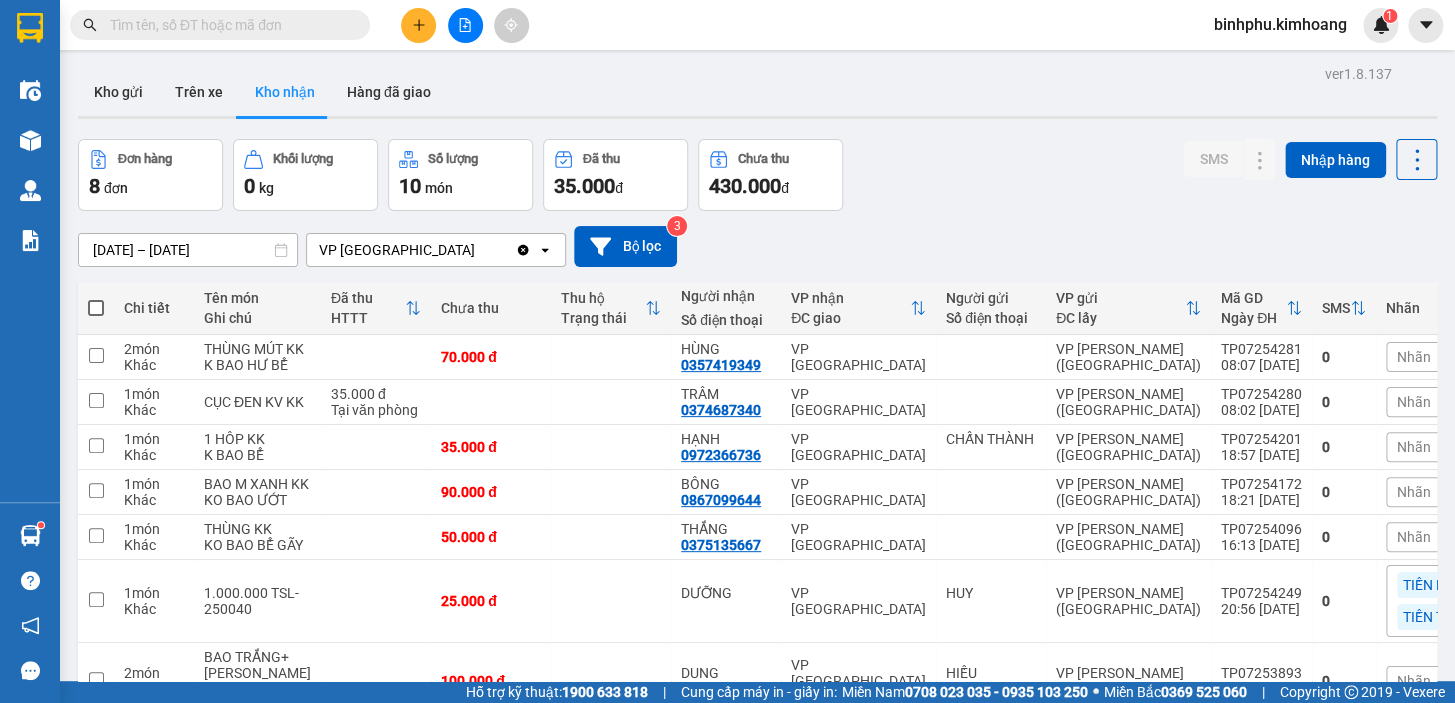click at bounding box center [465, 25] 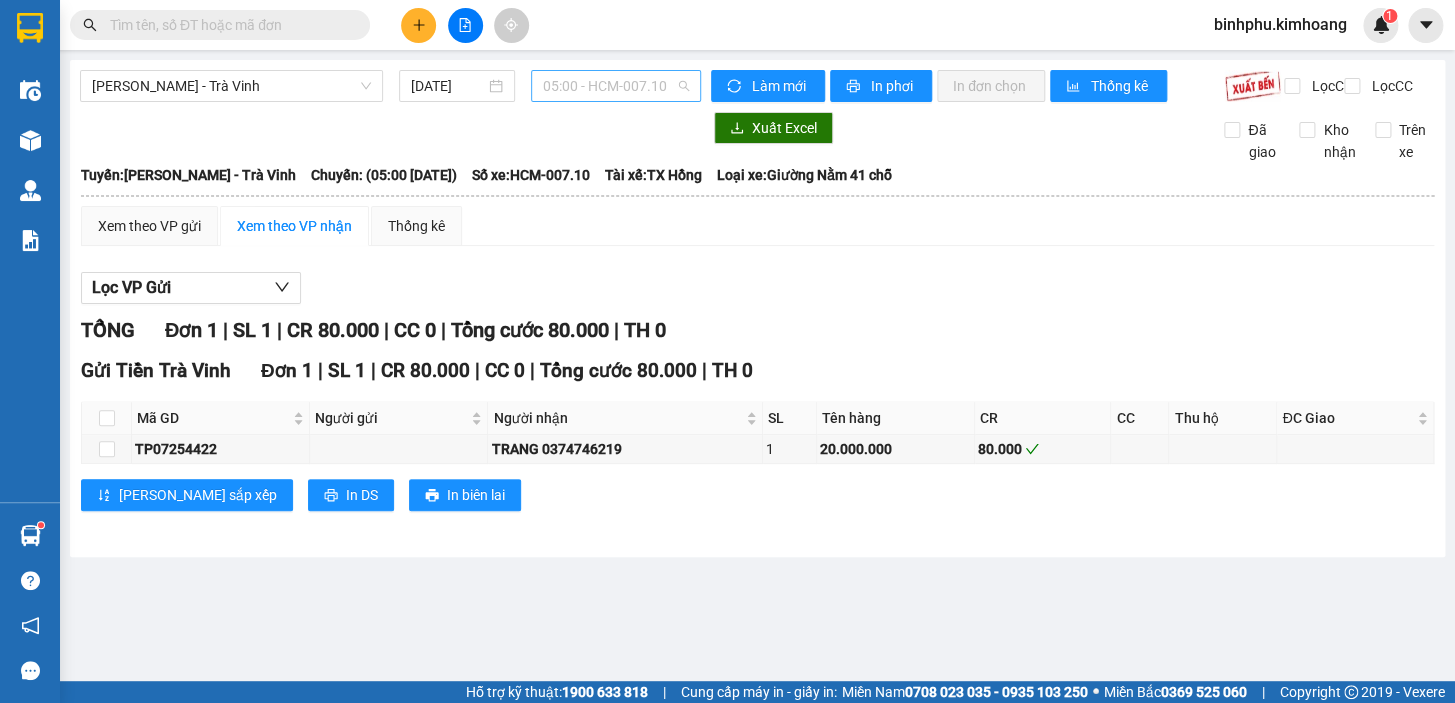 click on "05:00     - HCM-007.10" at bounding box center [616, 86] 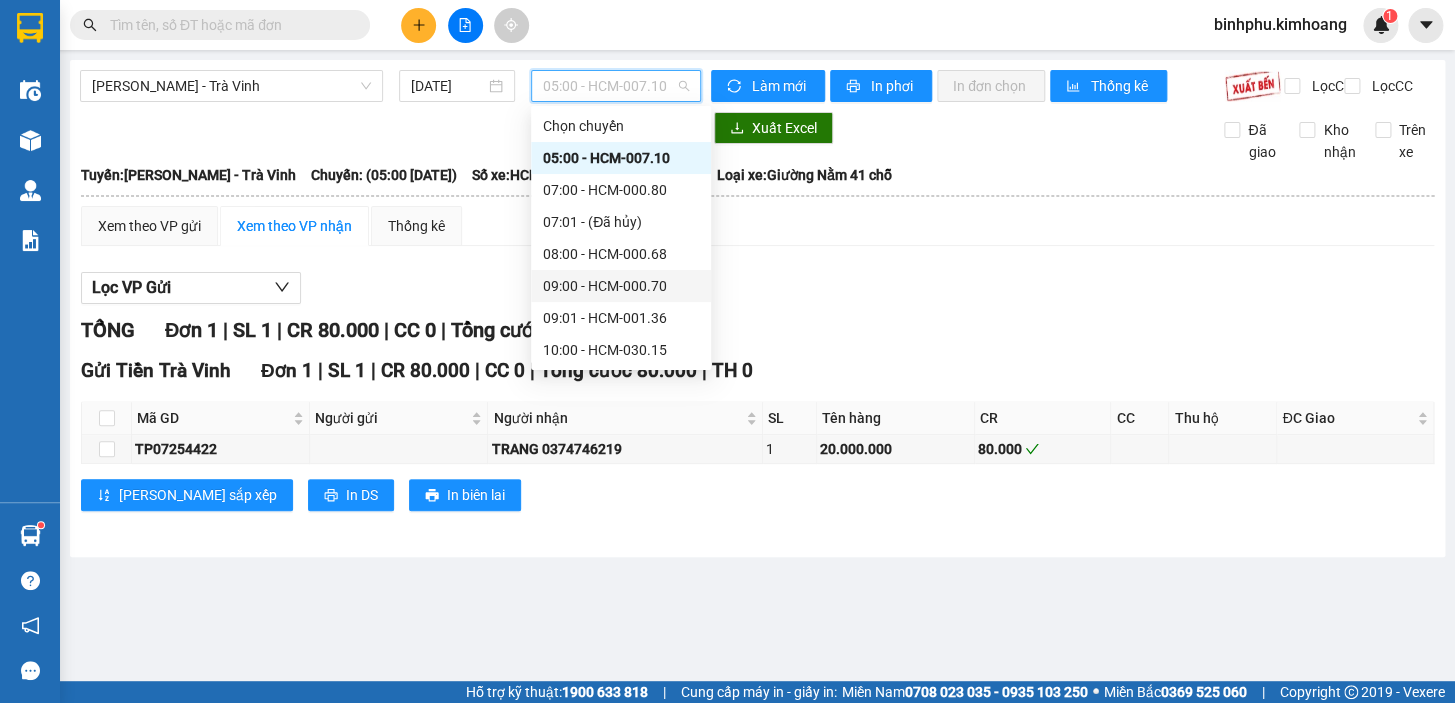 click on "09:00     - HCM-000.70" at bounding box center (621, 286) 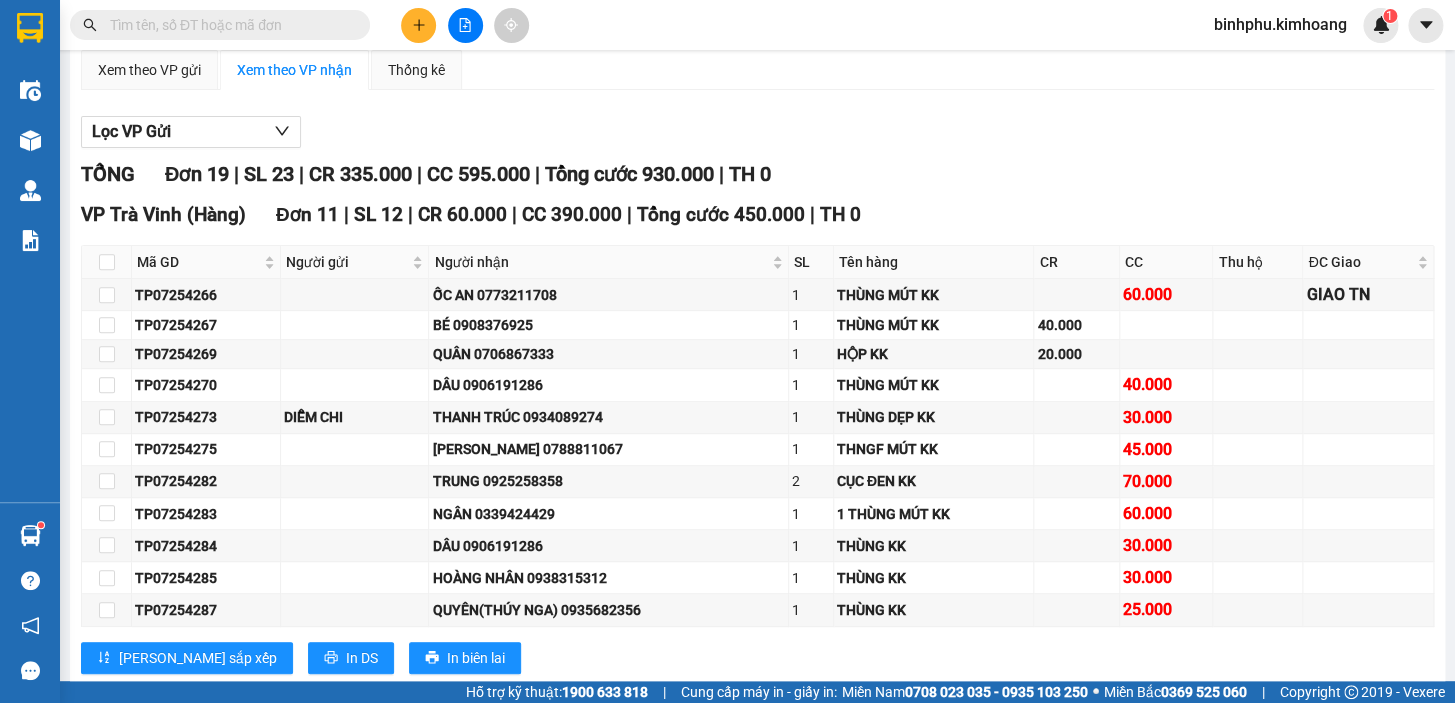 scroll, scrollTop: 0, scrollLeft: 0, axis: both 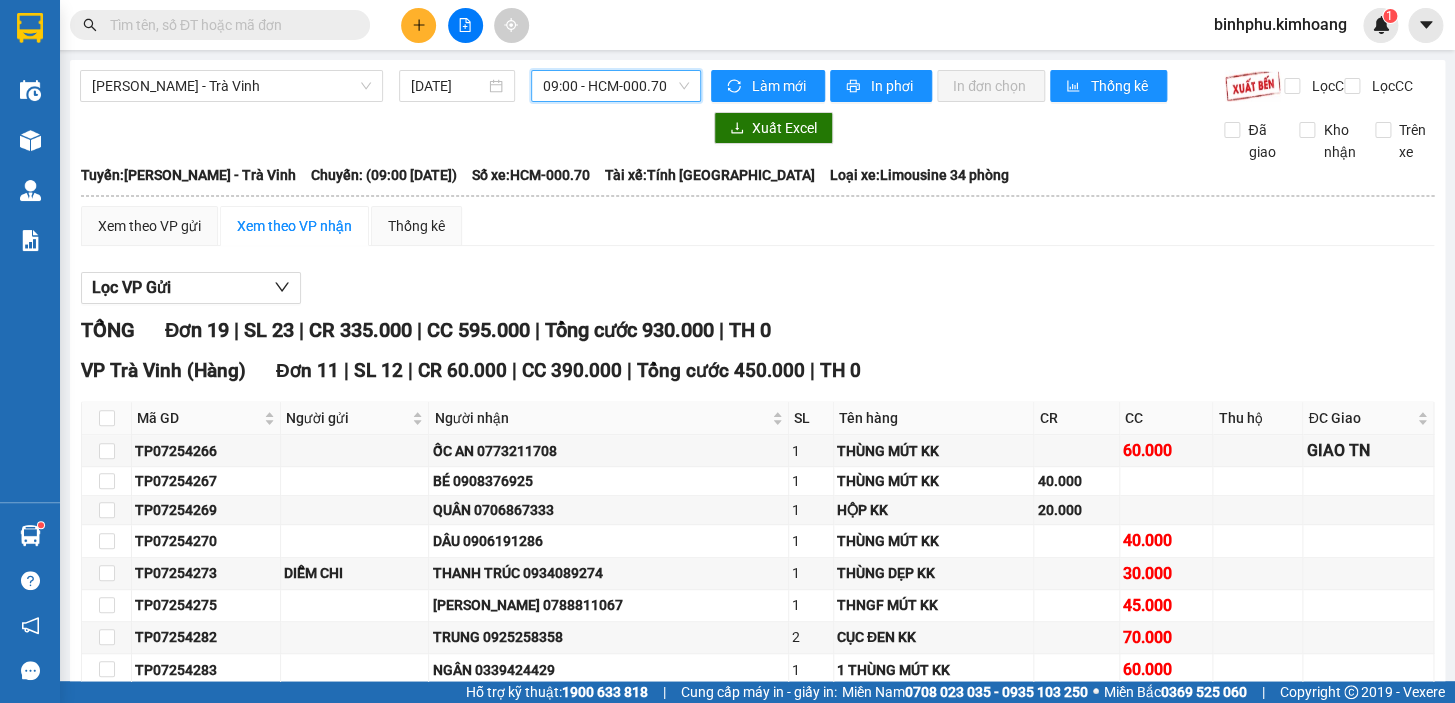click on "09:00     - HCM-000.70" at bounding box center (616, 86) 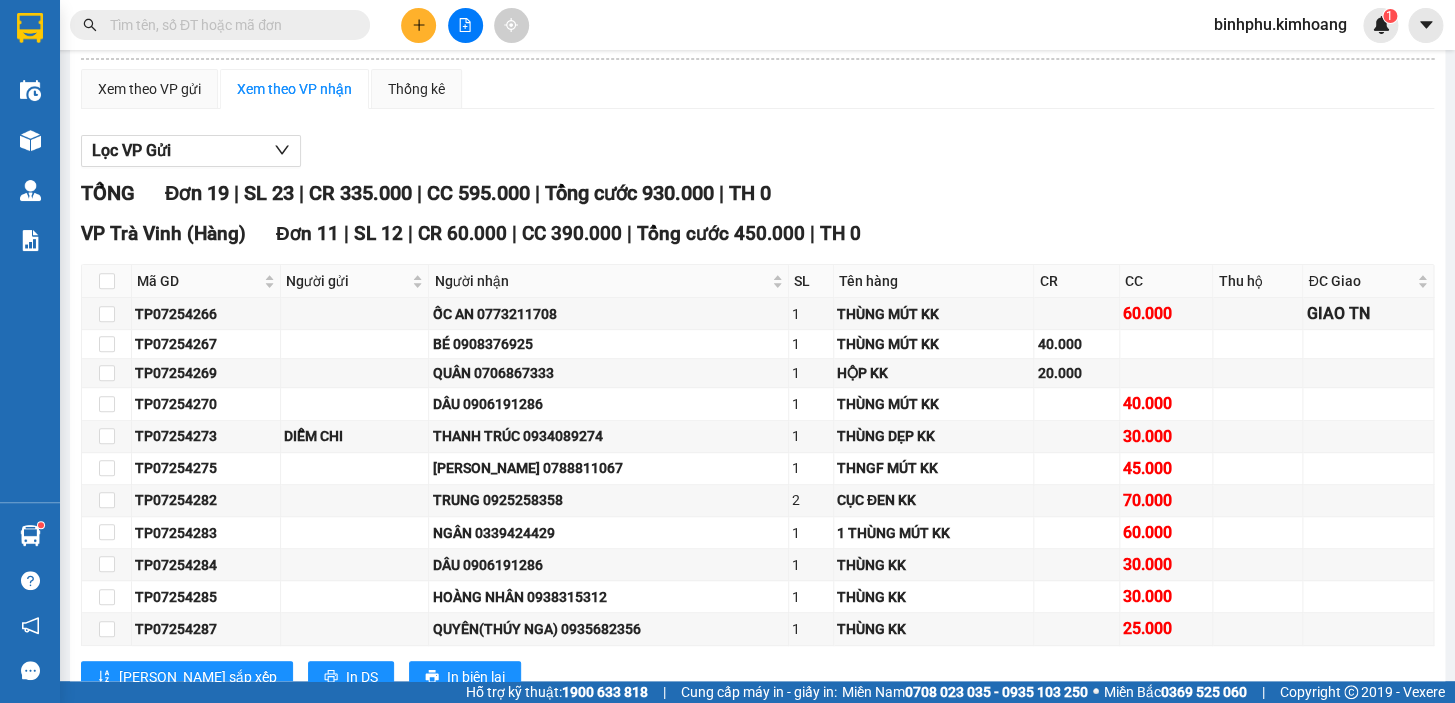scroll, scrollTop: 0, scrollLeft: 0, axis: both 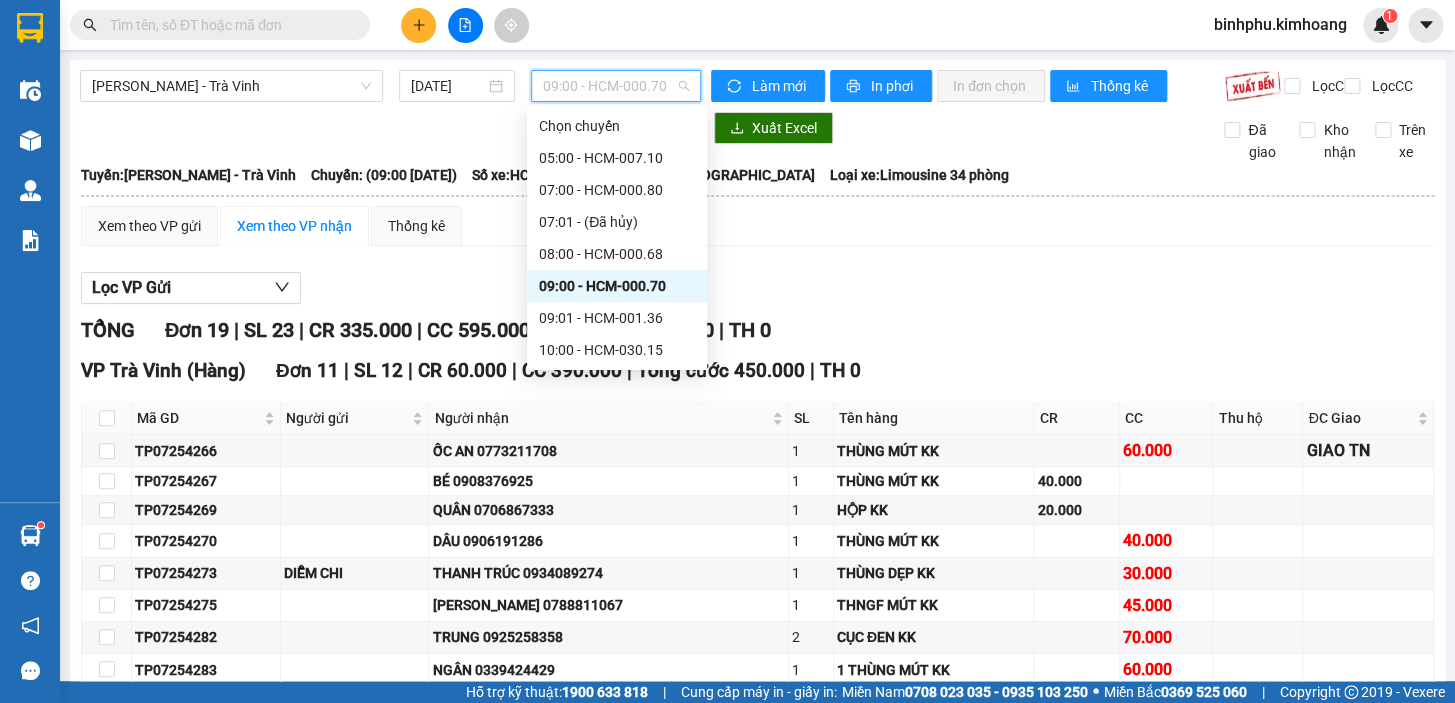 click on "09:00     - HCM-000.70" at bounding box center (616, 86) 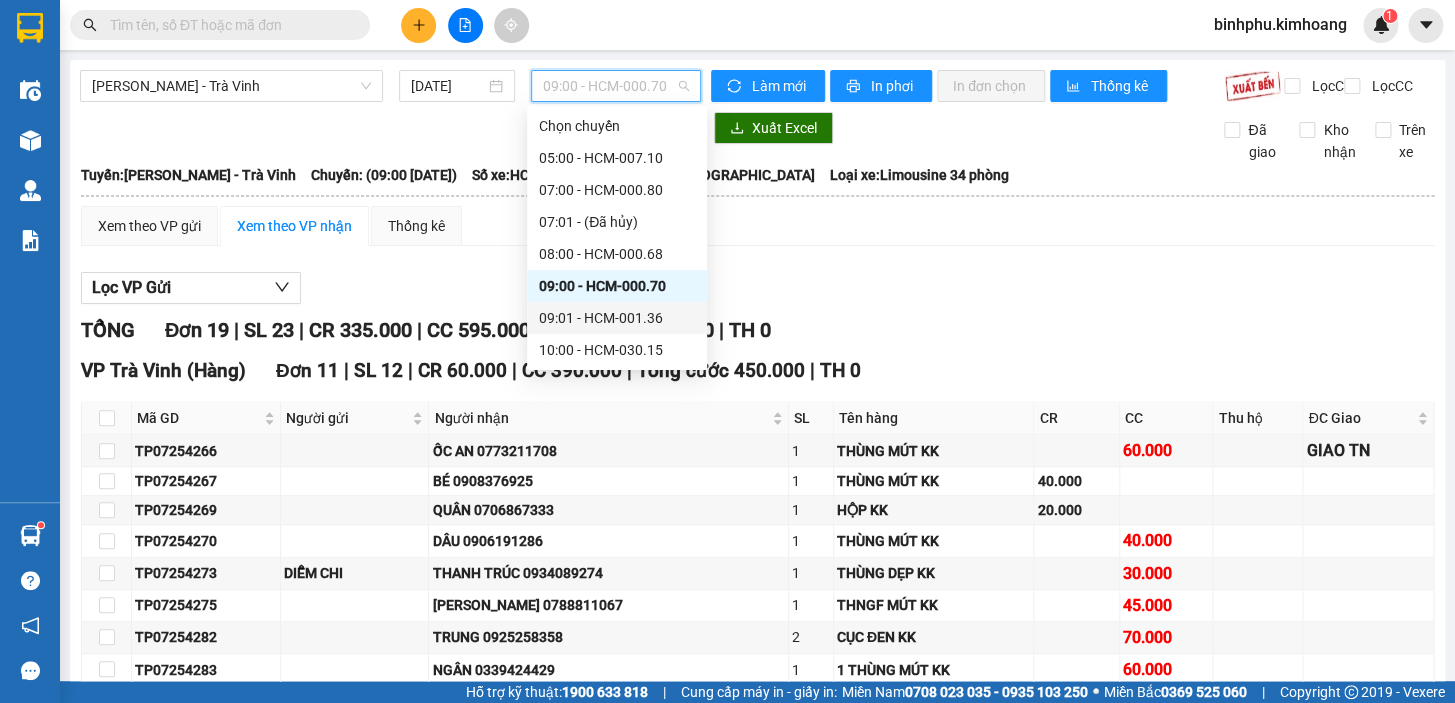 scroll, scrollTop: 90, scrollLeft: 0, axis: vertical 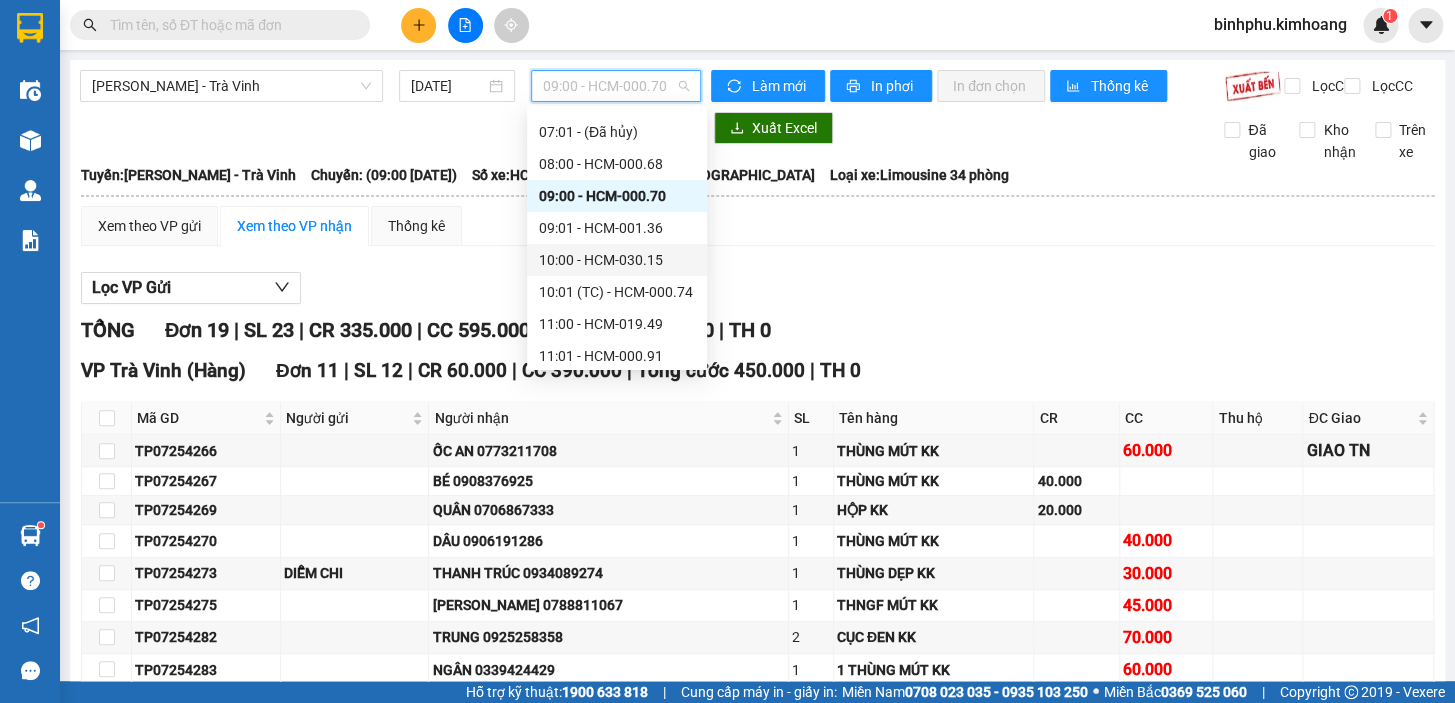 click on "10:00     - HCM-030.15" at bounding box center (617, 260) 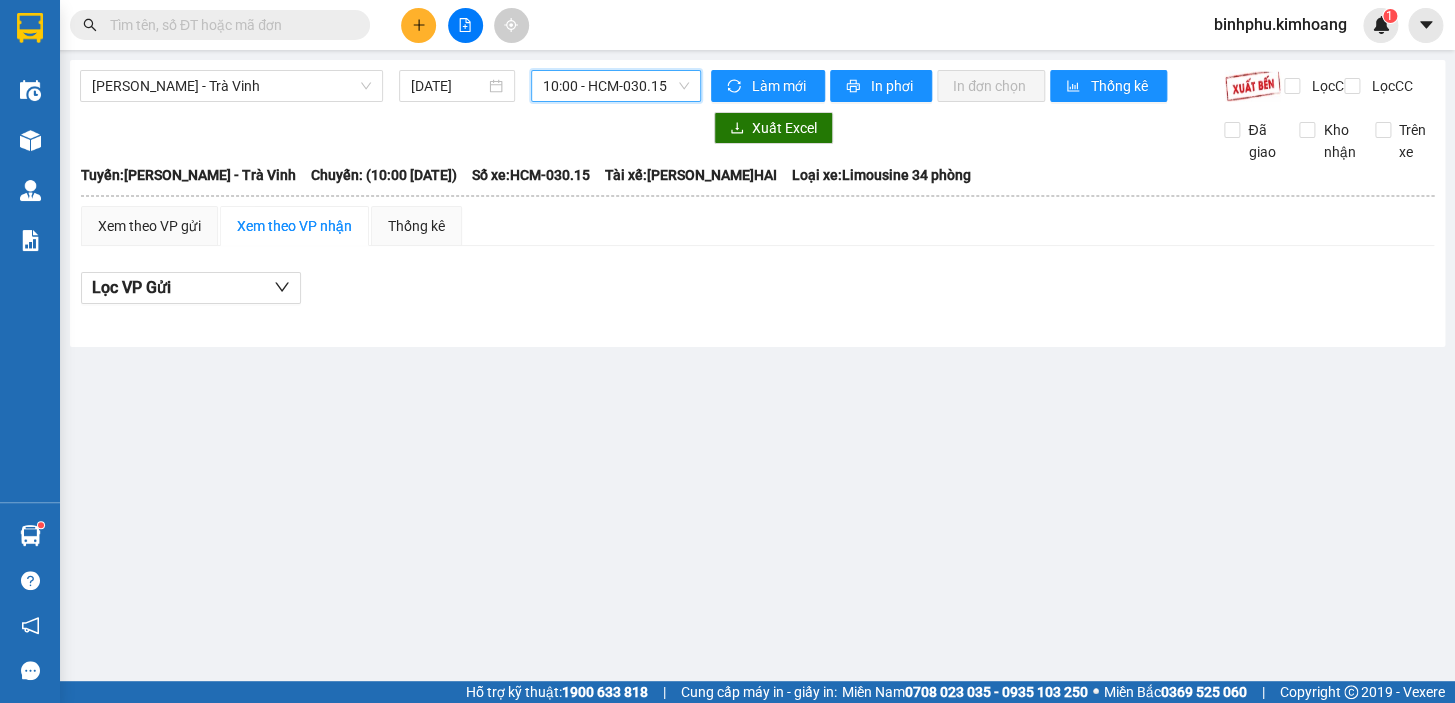 click on "10:00     - HCM-030.15" at bounding box center (616, 86) 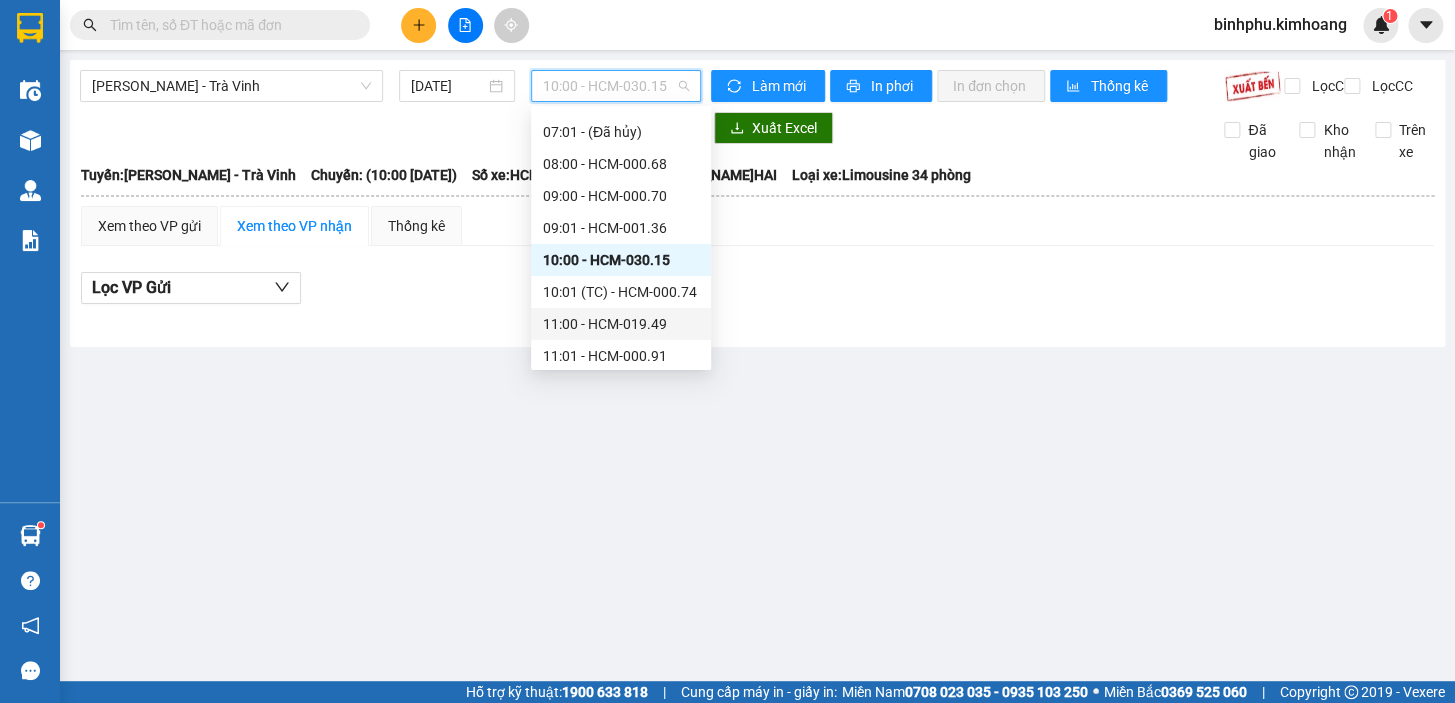 click on "11:00     - HCM-019.49" at bounding box center (621, 324) 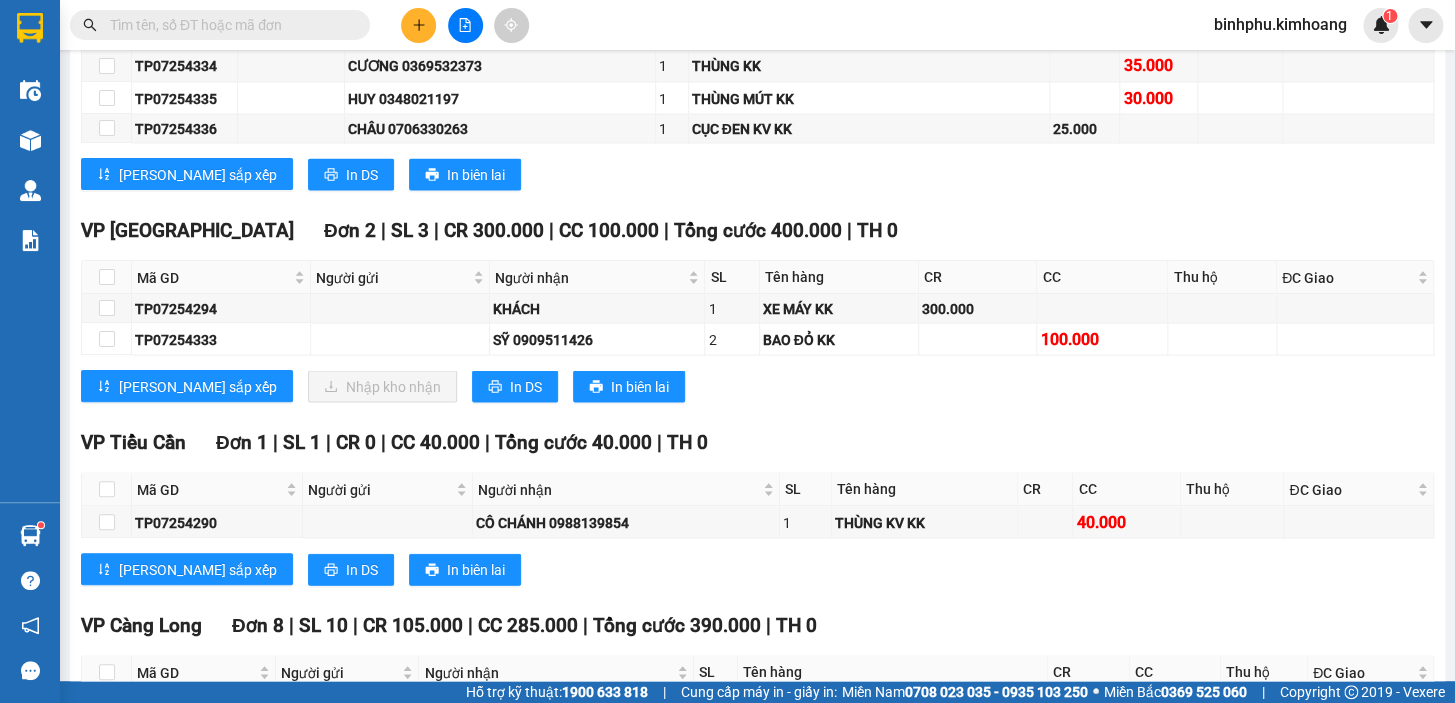 scroll, scrollTop: 1545, scrollLeft: 0, axis: vertical 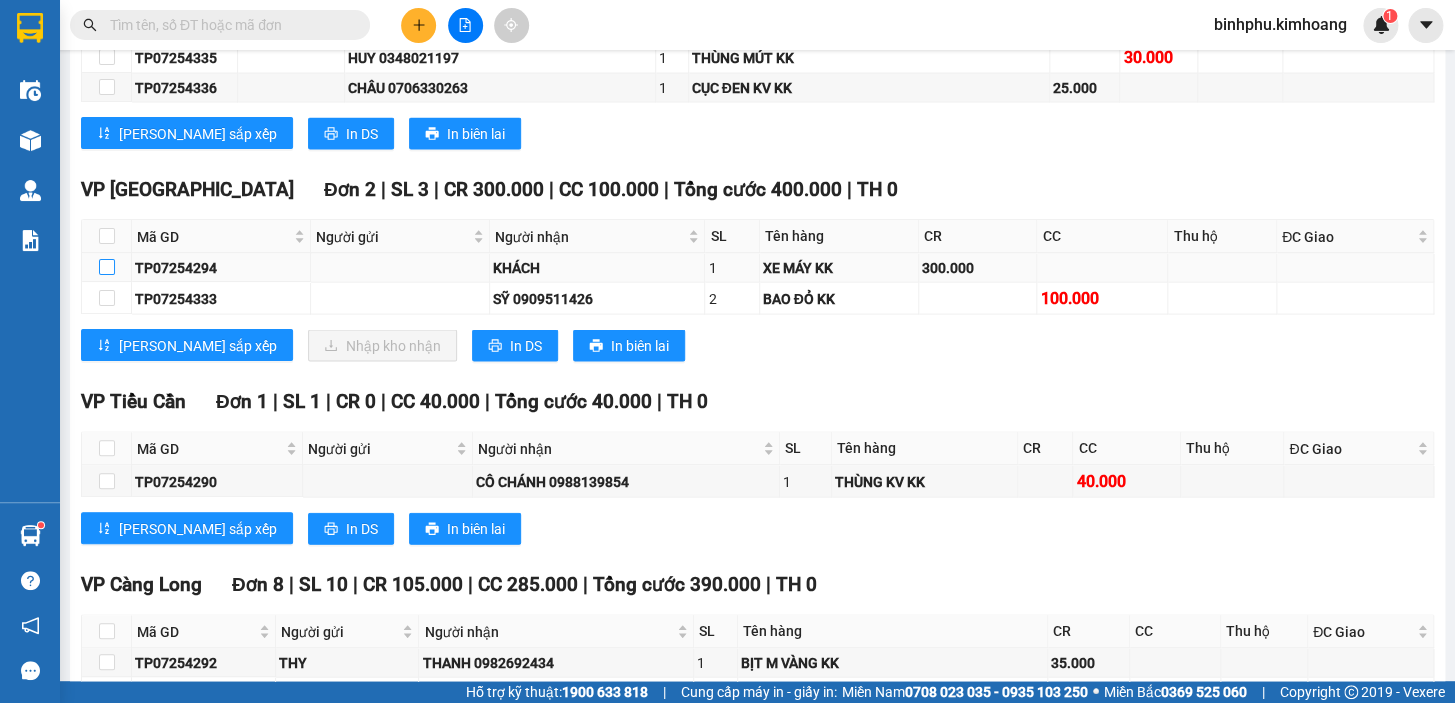 click at bounding box center (107, 267) 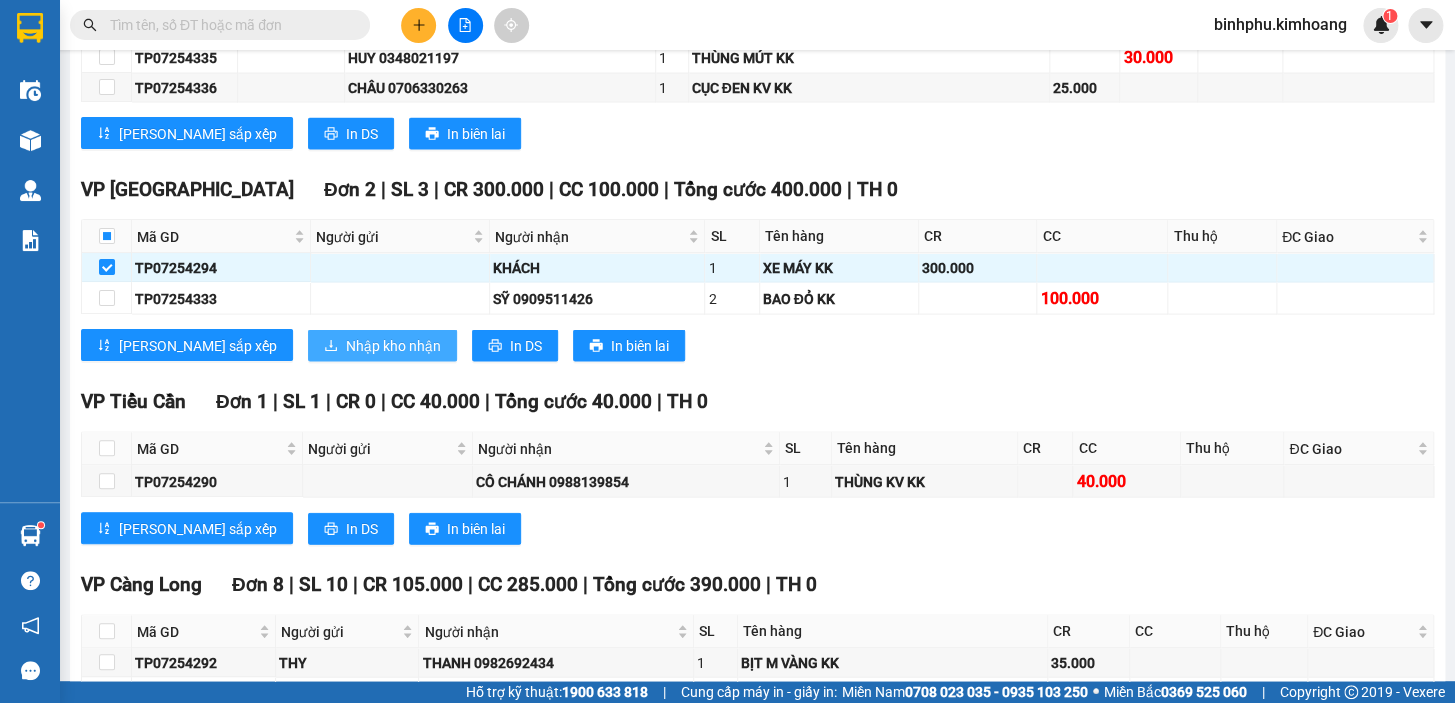 click 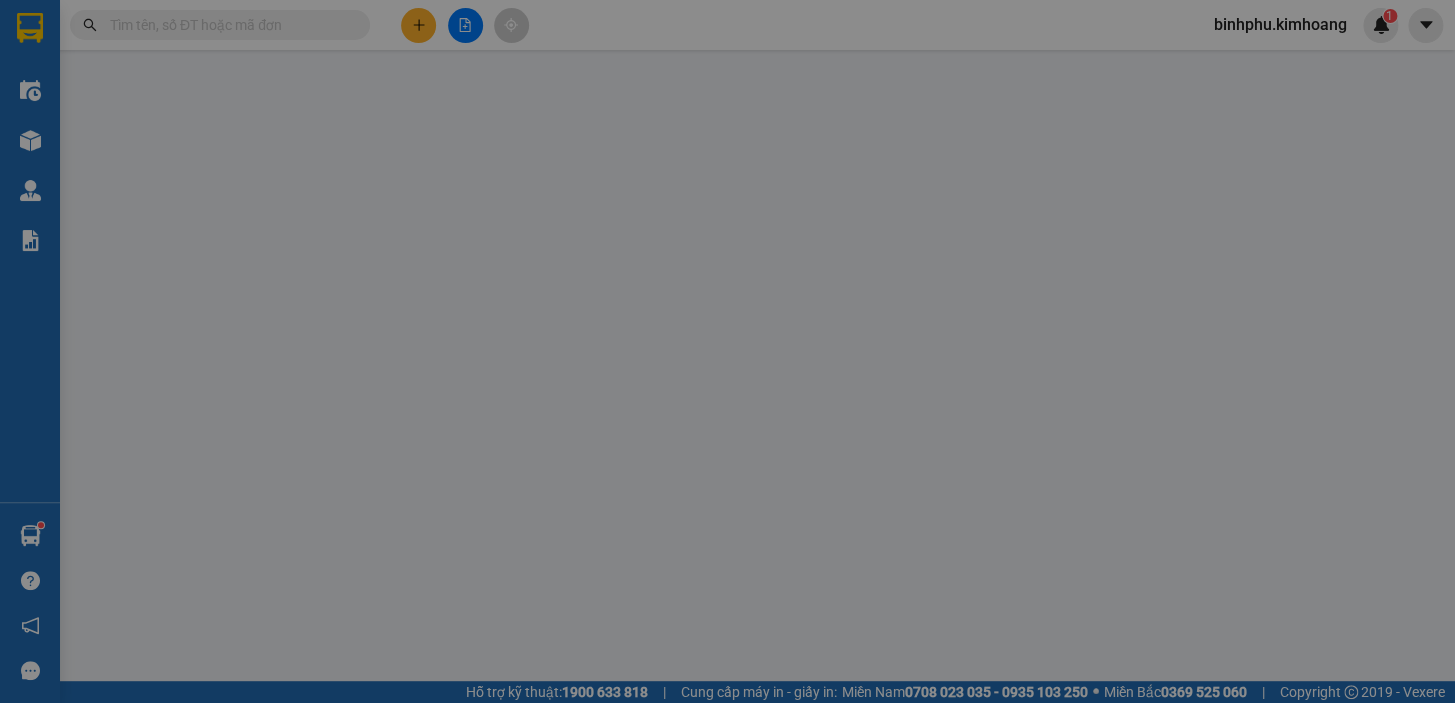 scroll, scrollTop: 0, scrollLeft: 0, axis: both 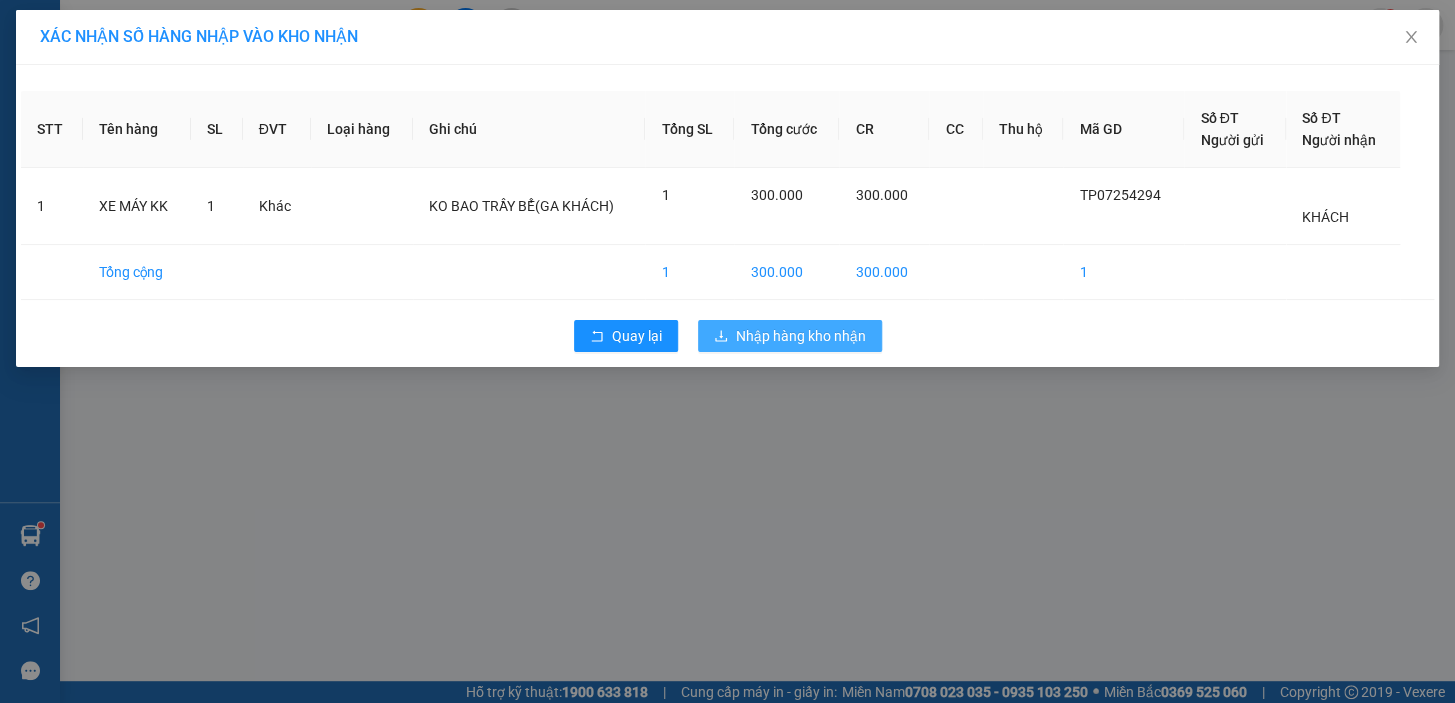 click on "Nhập hàng kho nhận" at bounding box center [801, 336] 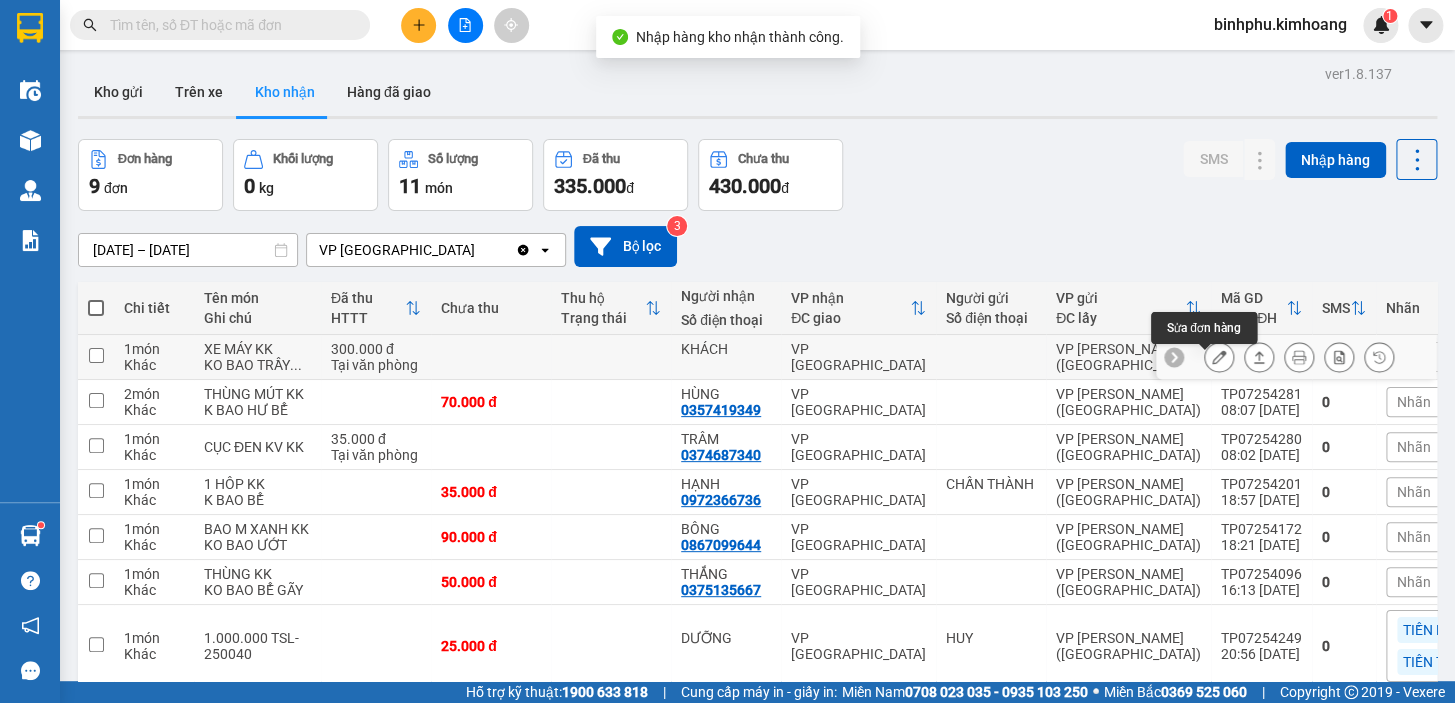click at bounding box center (1219, 357) 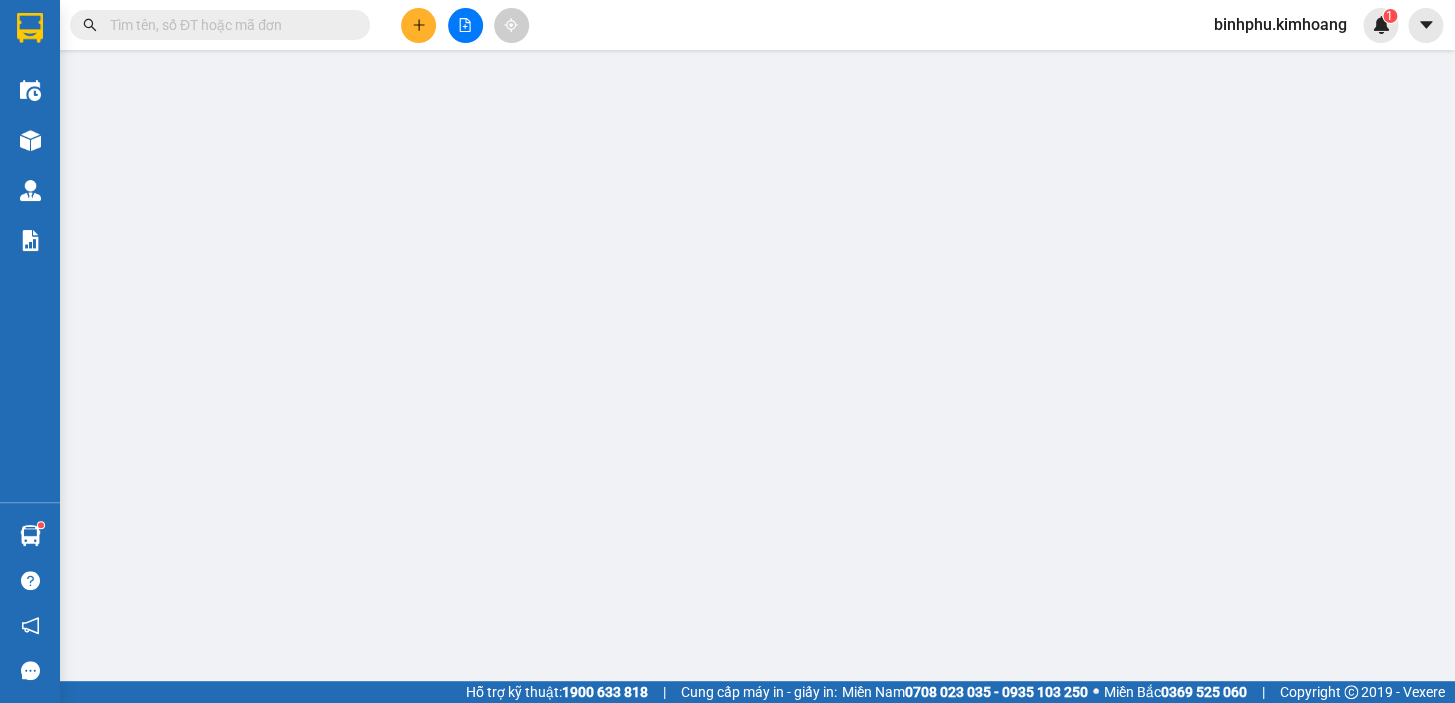 type on "KHÁCH" 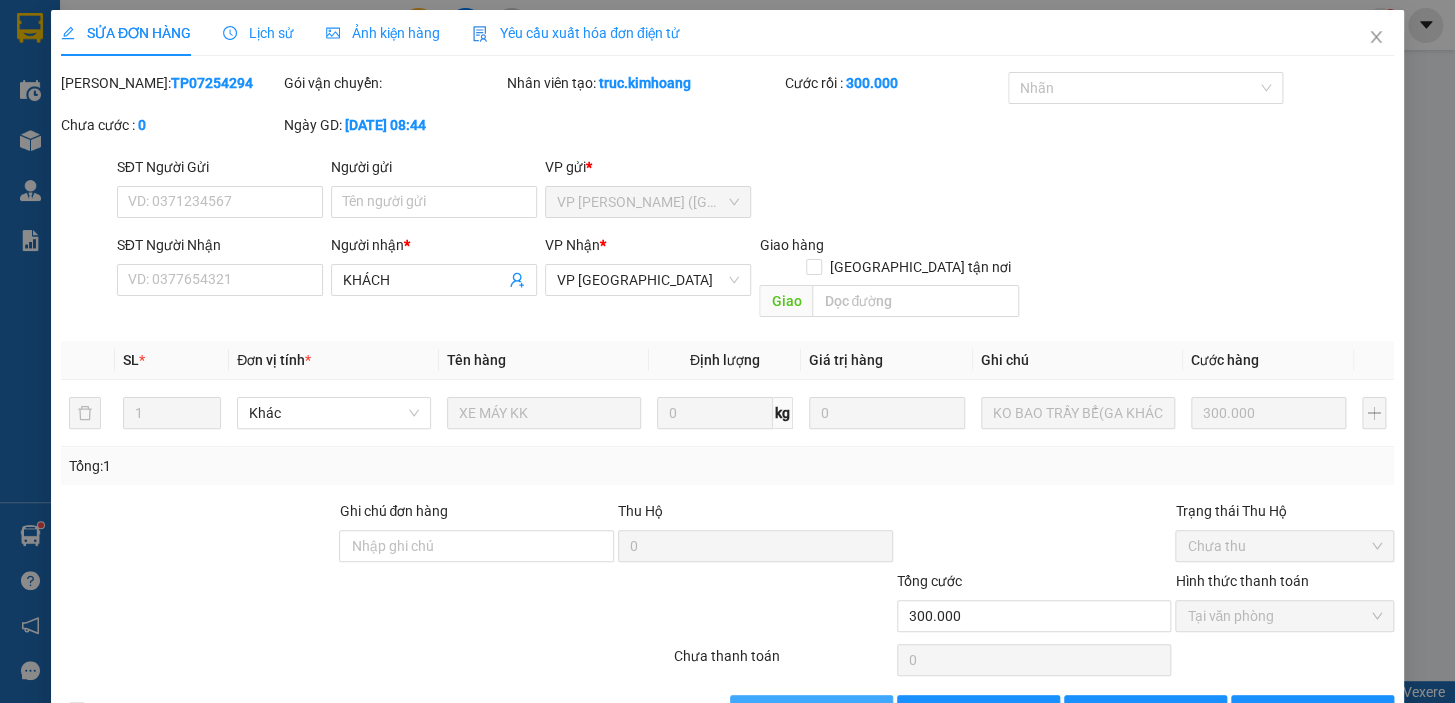 click on "[PERSON_NAME] và Giao hàng" at bounding box center (864, 711) 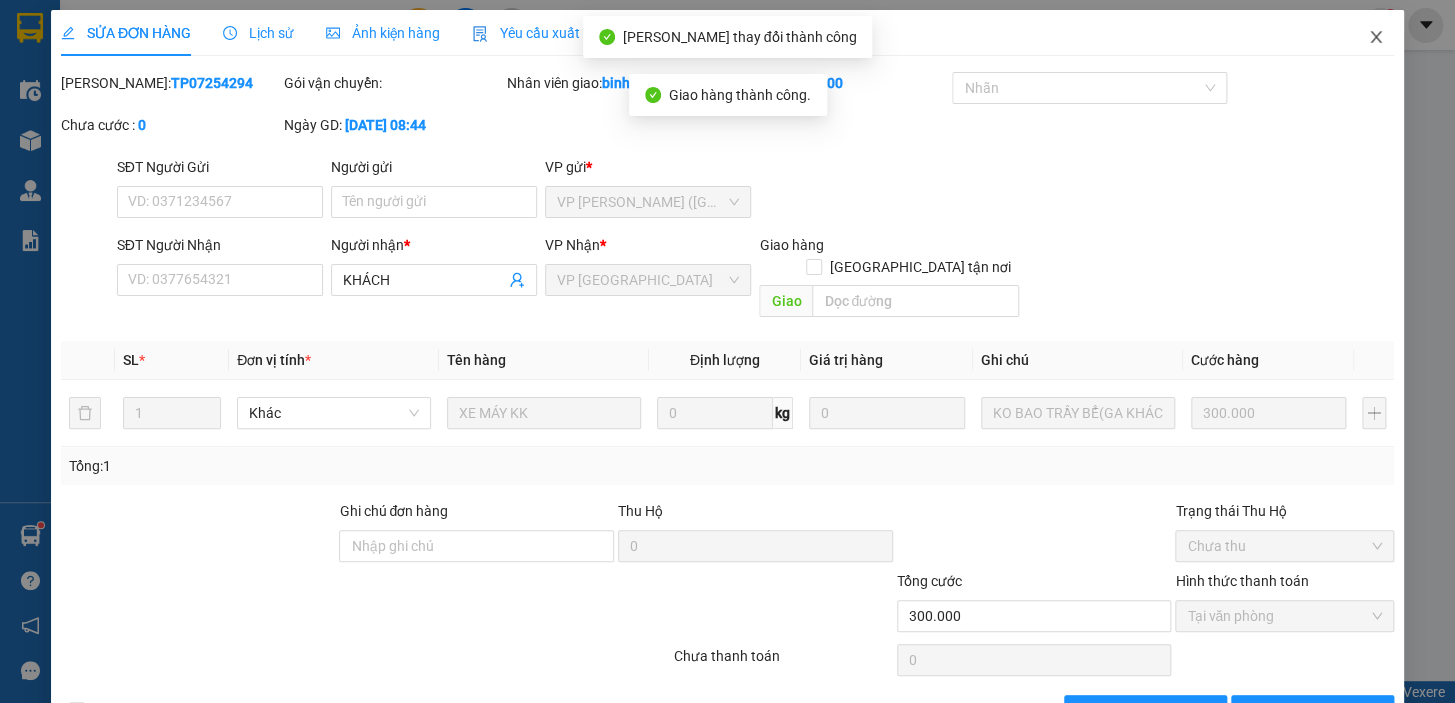 click 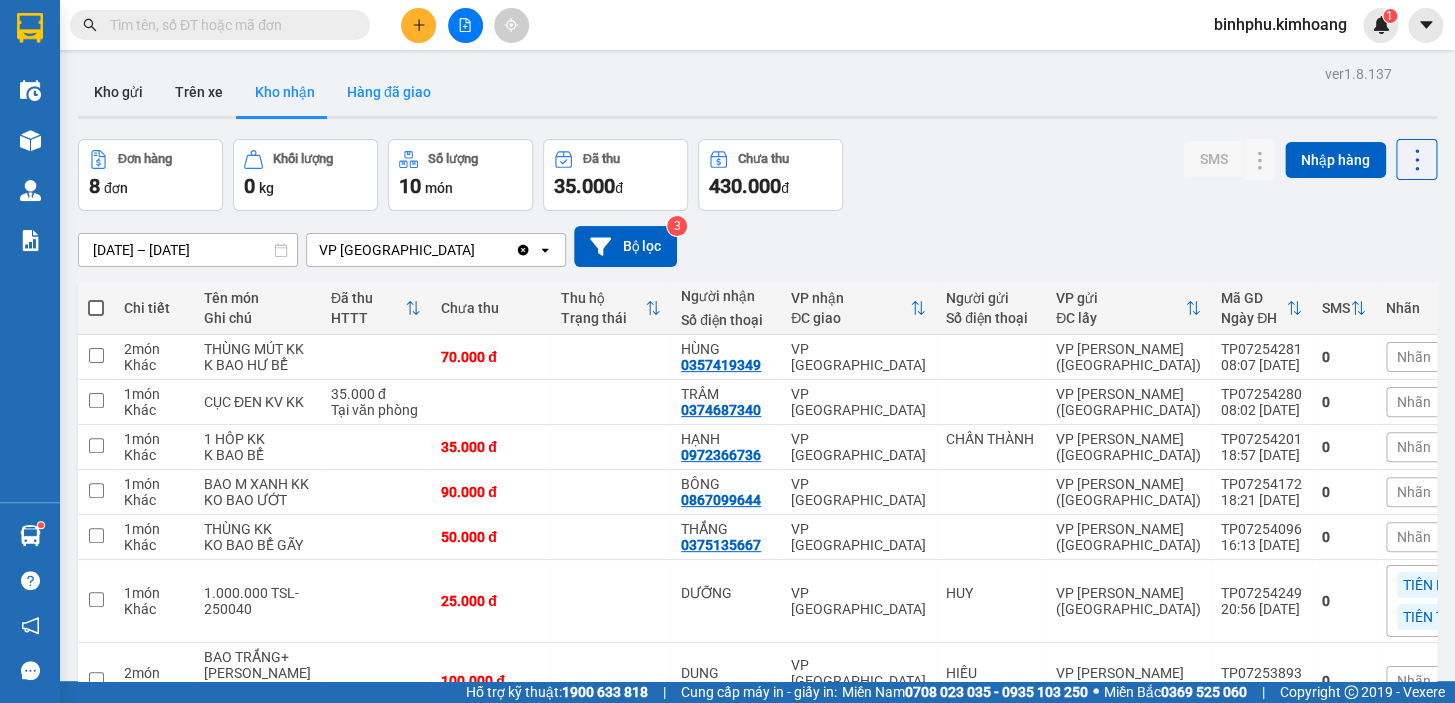 click on "Hàng đã giao" at bounding box center (389, 92) 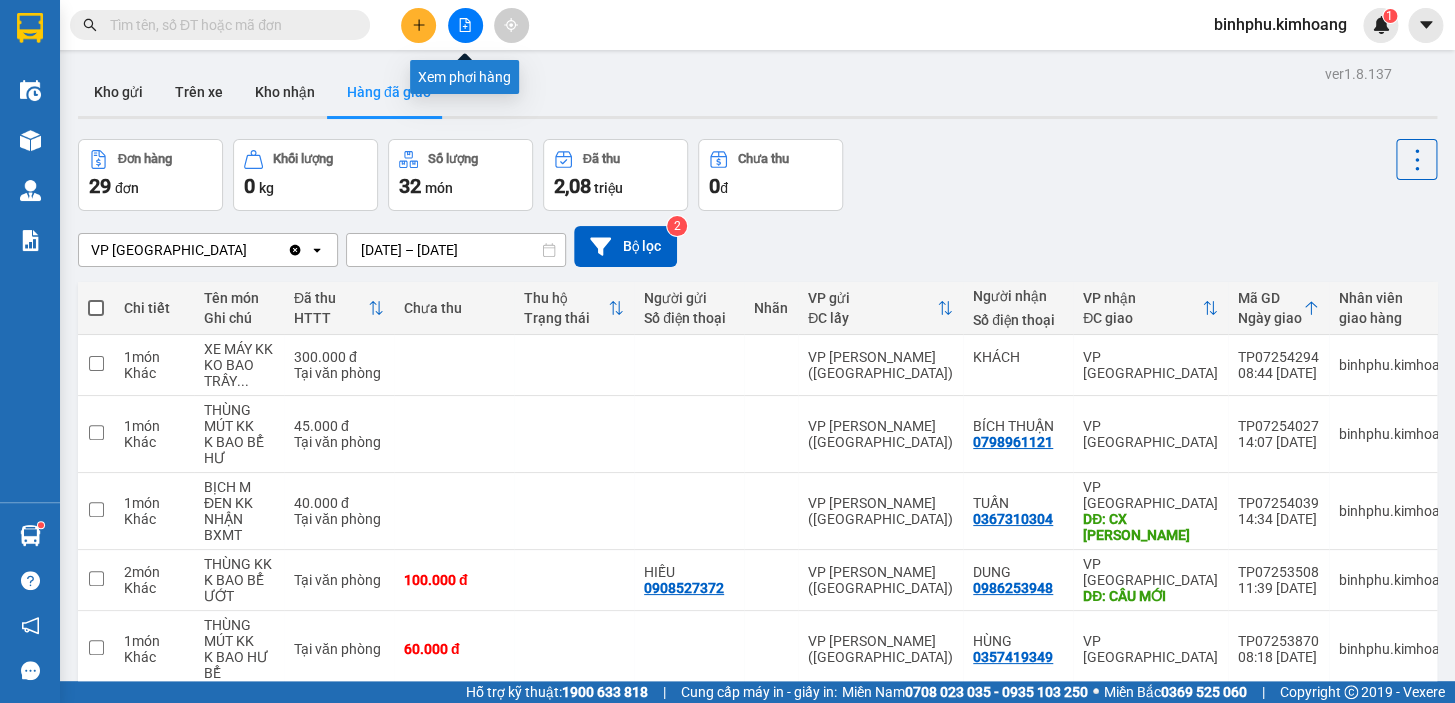 click 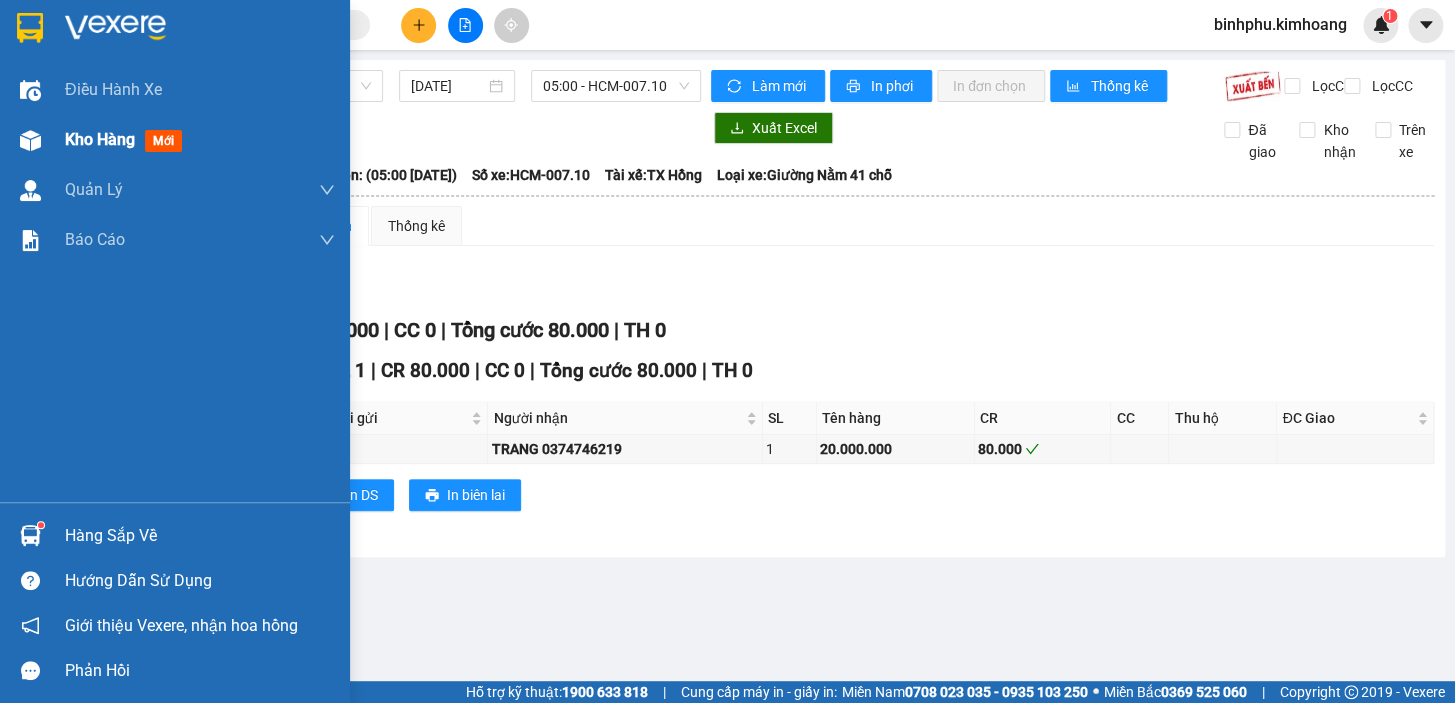 click at bounding box center (30, 140) 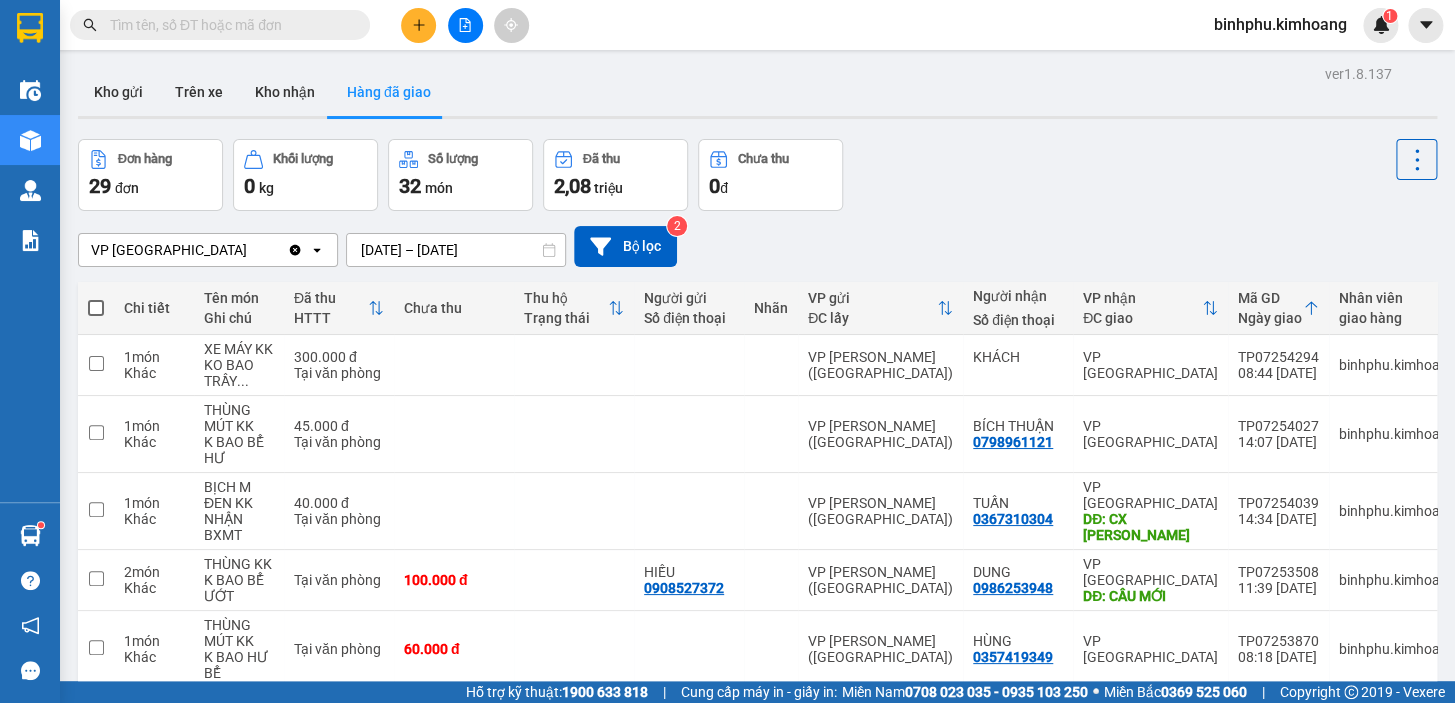 click at bounding box center [757, 117] 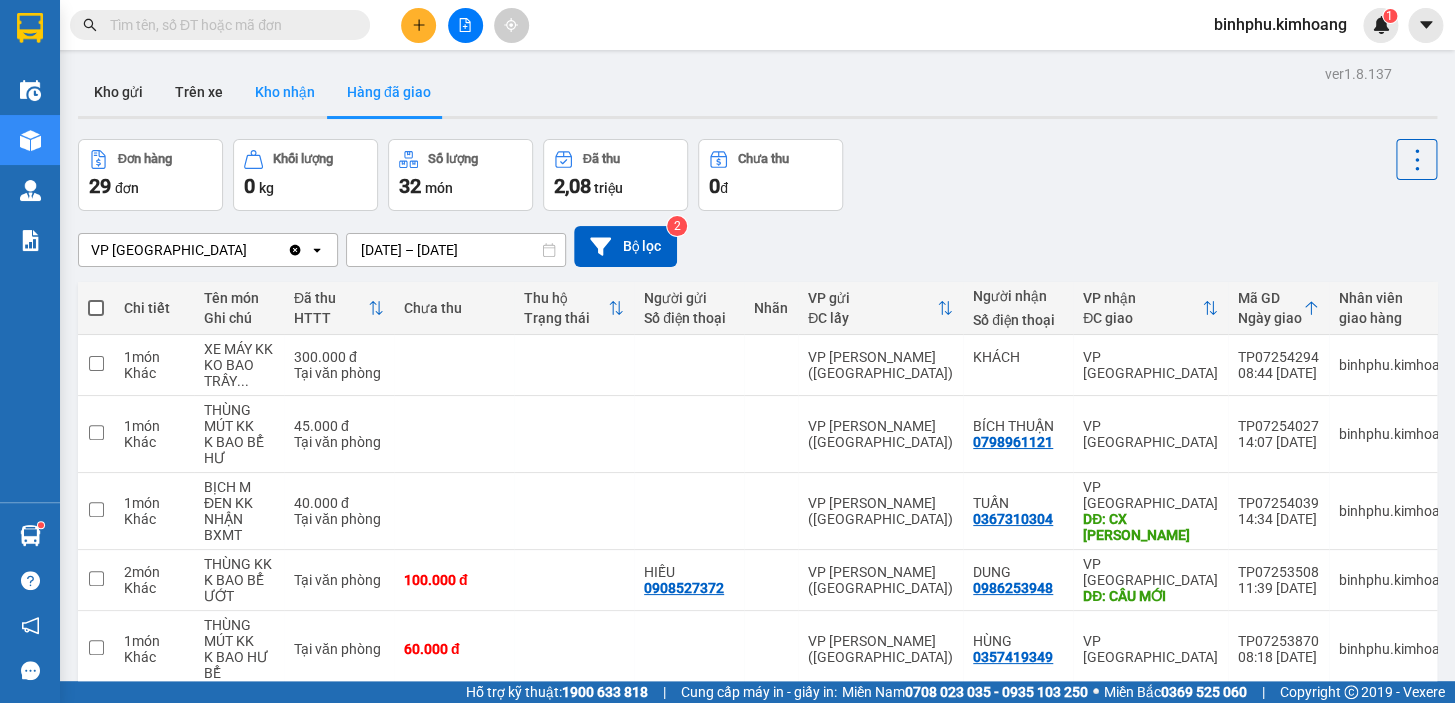 click on "Kho nhận" at bounding box center (285, 92) 